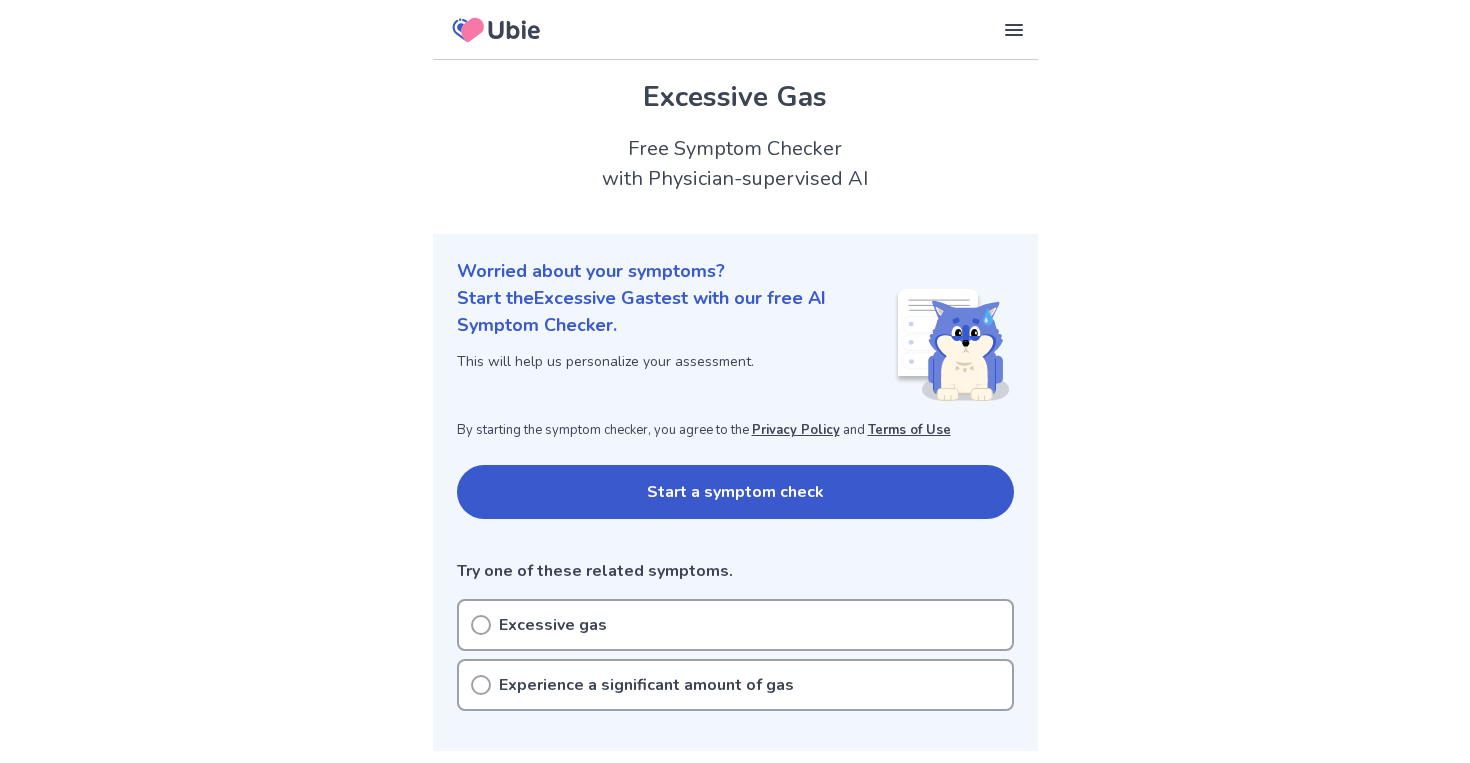 scroll, scrollTop: 90, scrollLeft: 0, axis: vertical 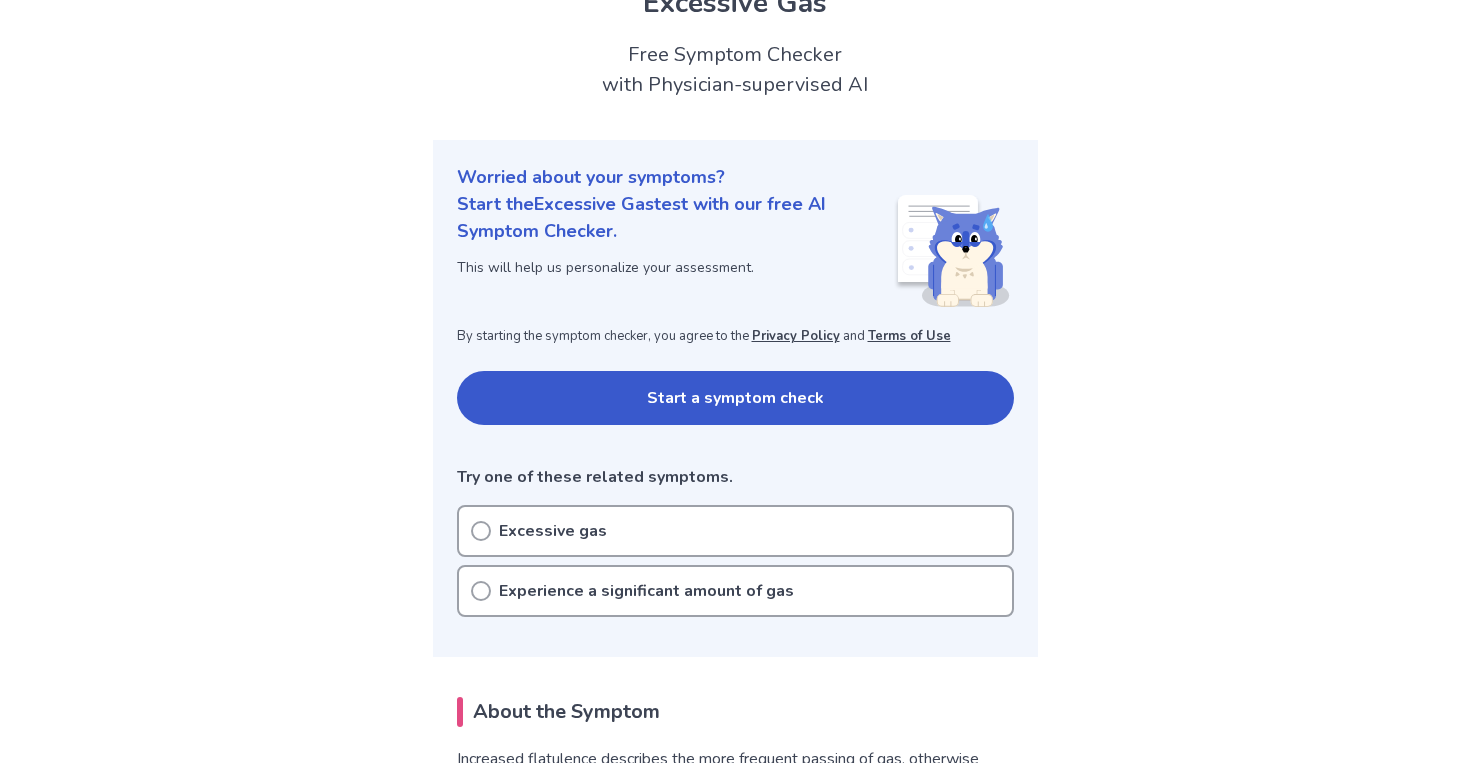click on "Excessive gas" at bounding box center (553, 531) 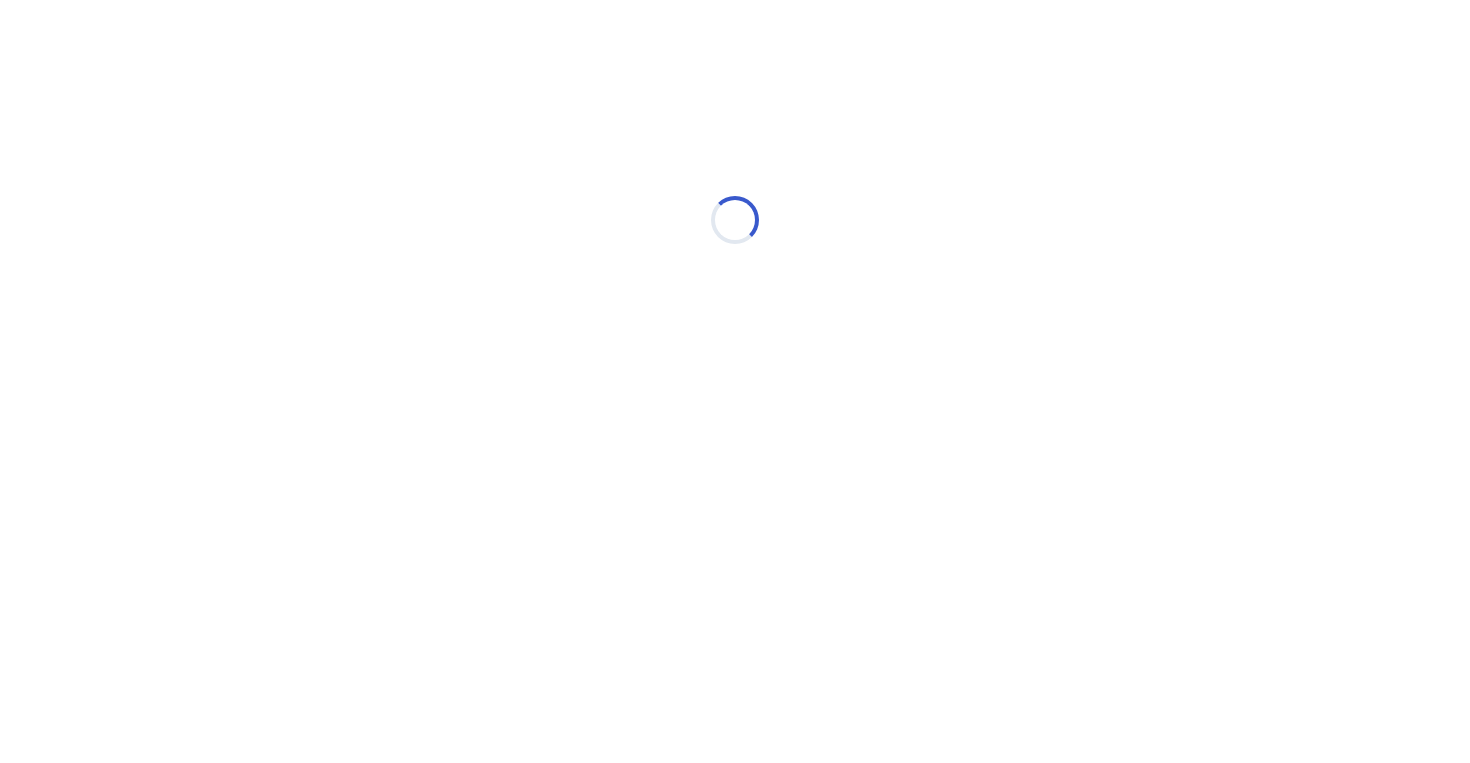 scroll, scrollTop: 0, scrollLeft: 0, axis: both 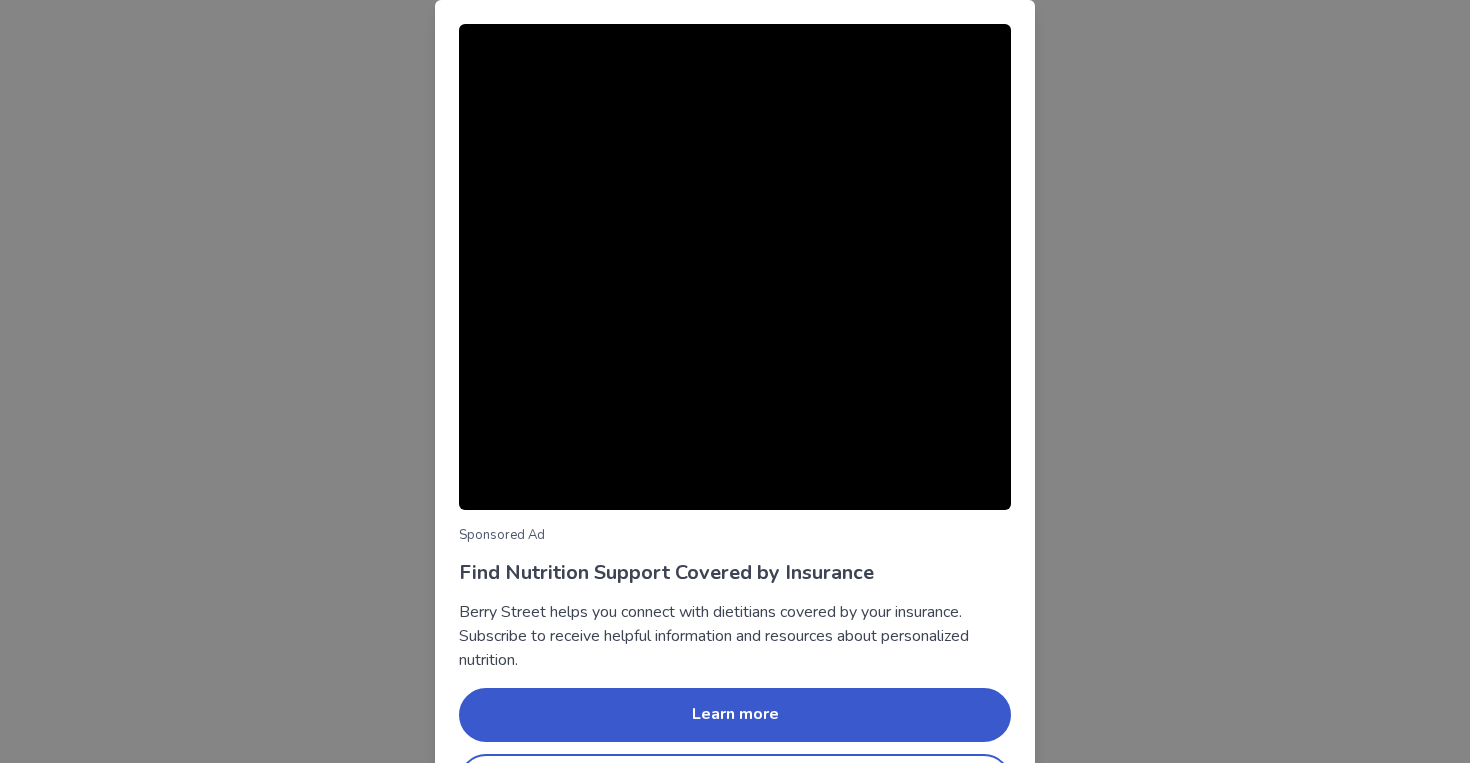 click on "Sponsored Ad Find Nutrition Support Covered by Insurance Berry Street helps you connect with dietitians covered by your insurance. Subscribe to receive helpful information and resources about personalized nutrition. Learn more Continue symptom check" at bounding box center [735, 381] 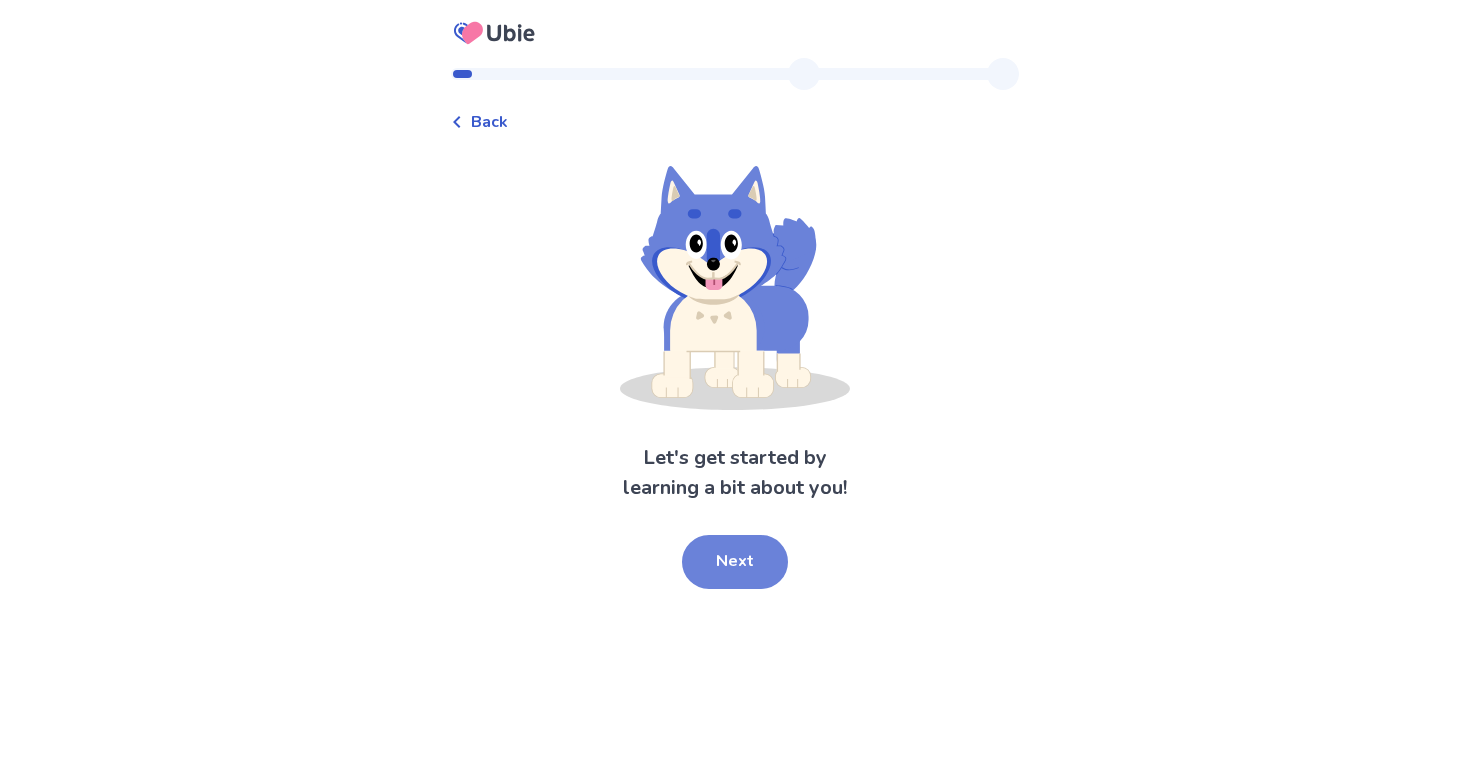 click on "Next" at bounding box center (735, 562) 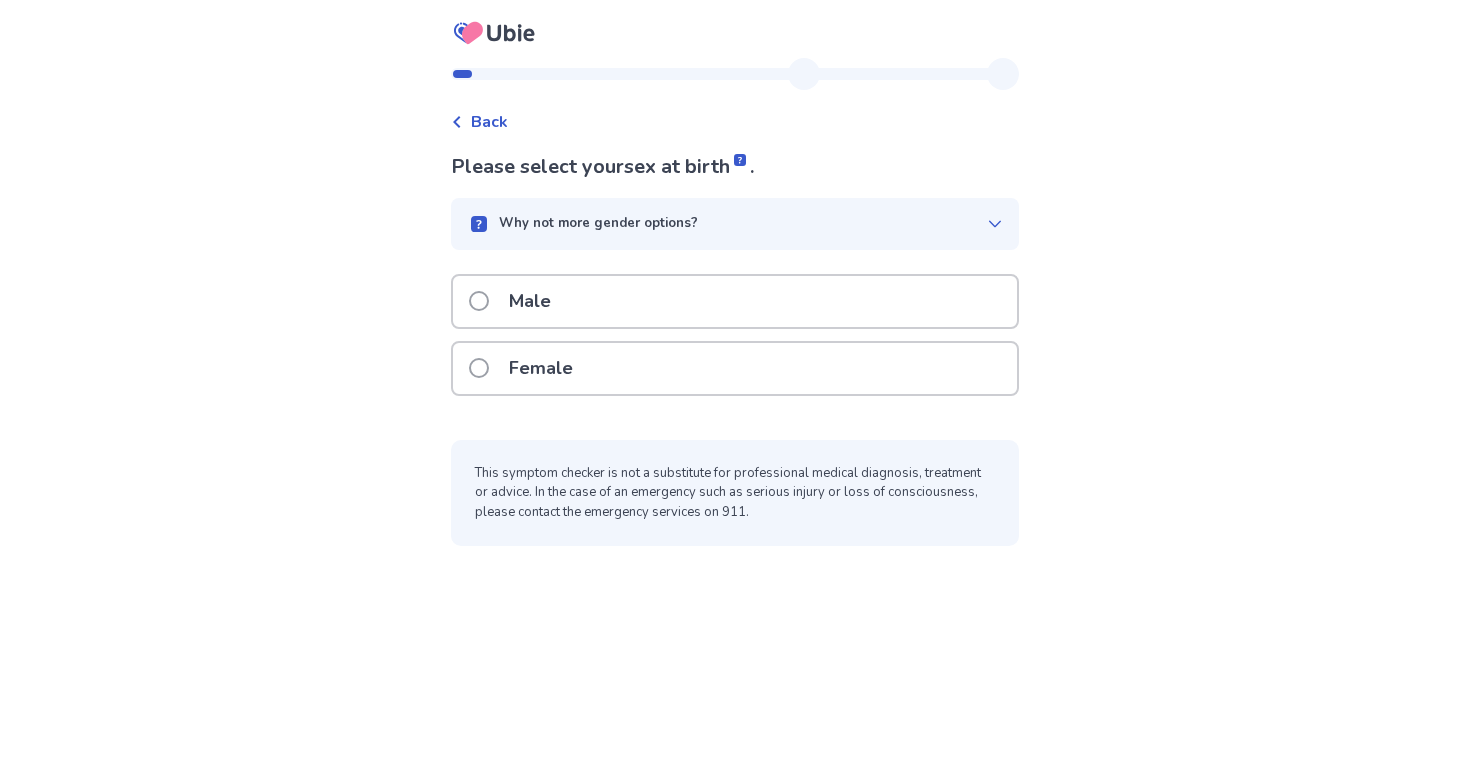 click on "Female" at bounding box center (541, 368) 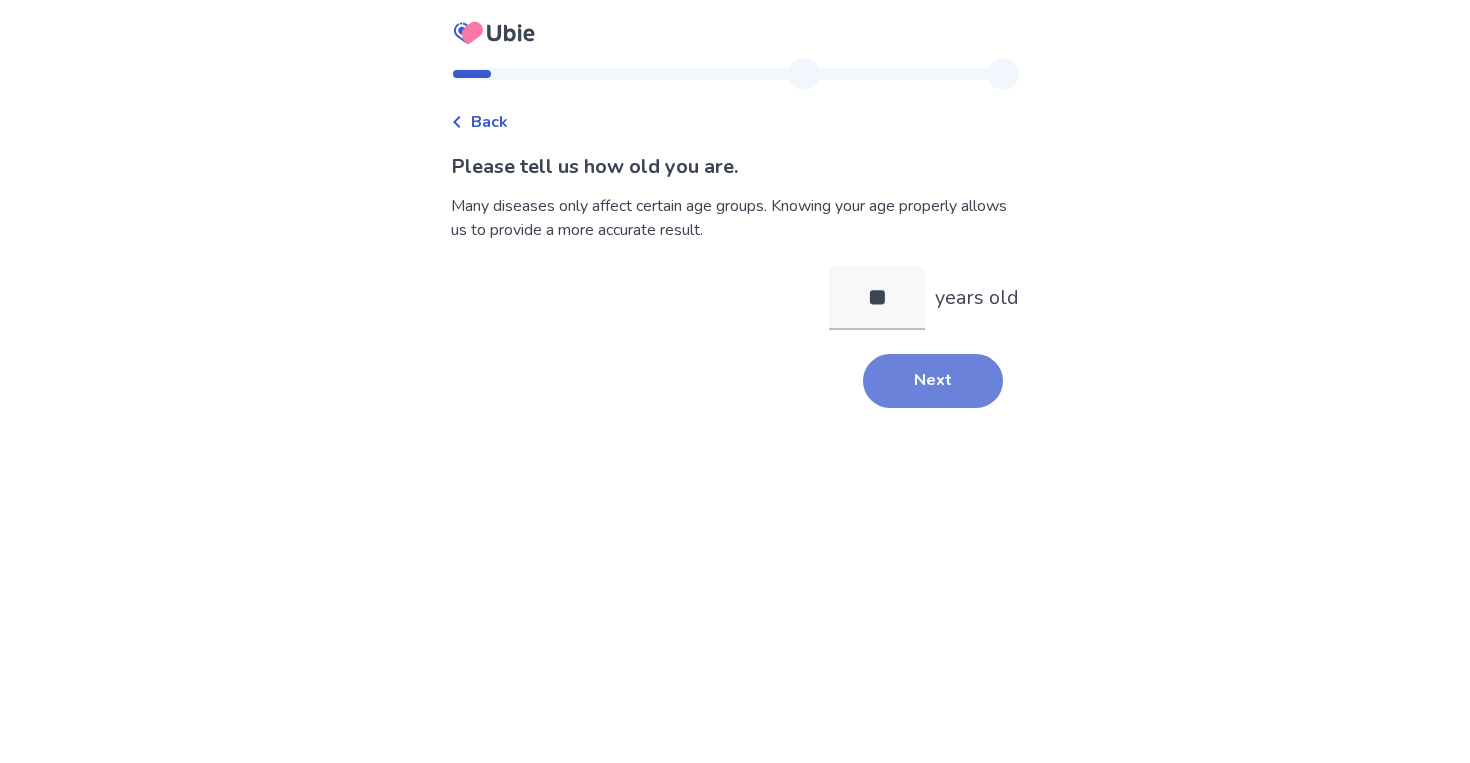 type on "**" 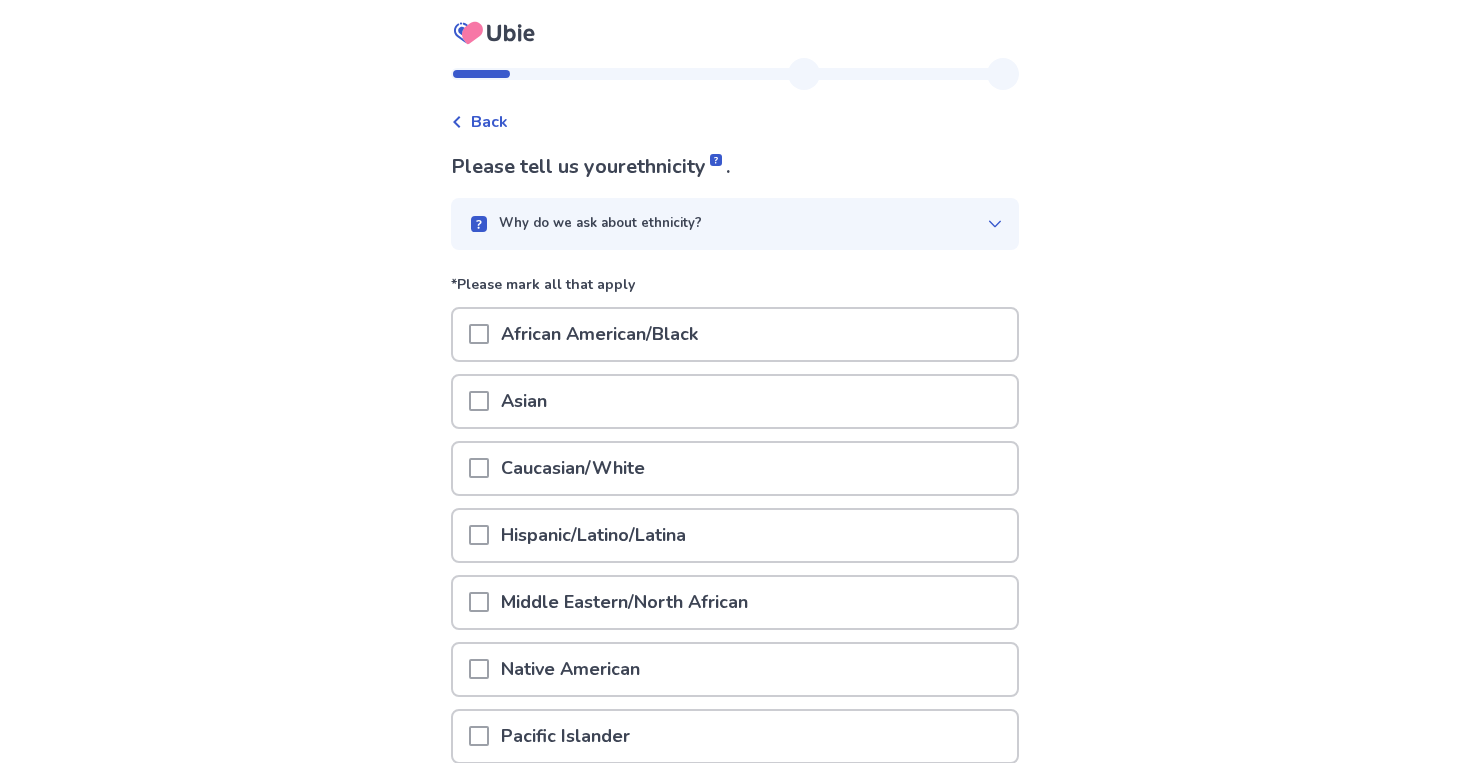 click on "Caucasian/White" at bounding box center [735, 468] 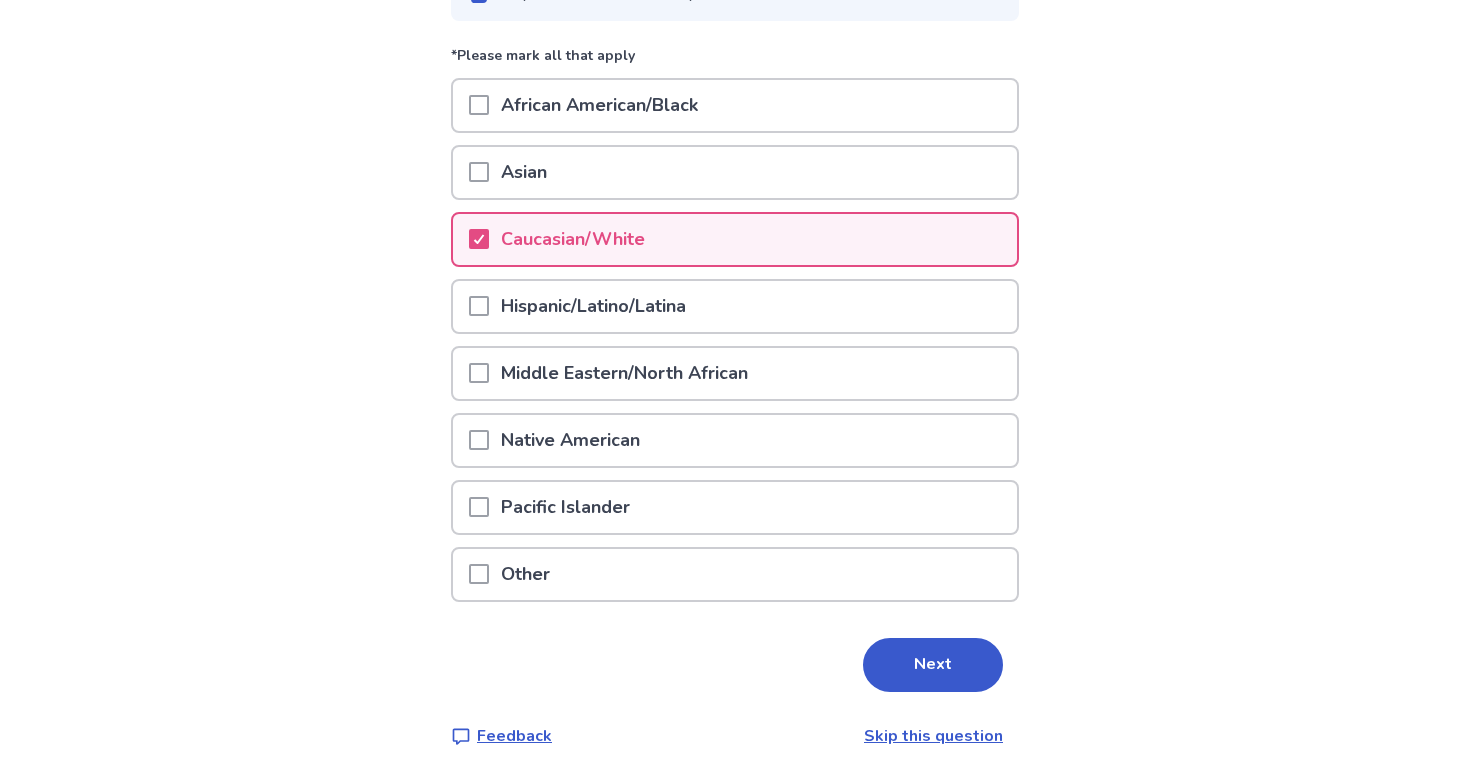 scroll, scrollTop: 245, scrollLeft: 0, axis: vertical 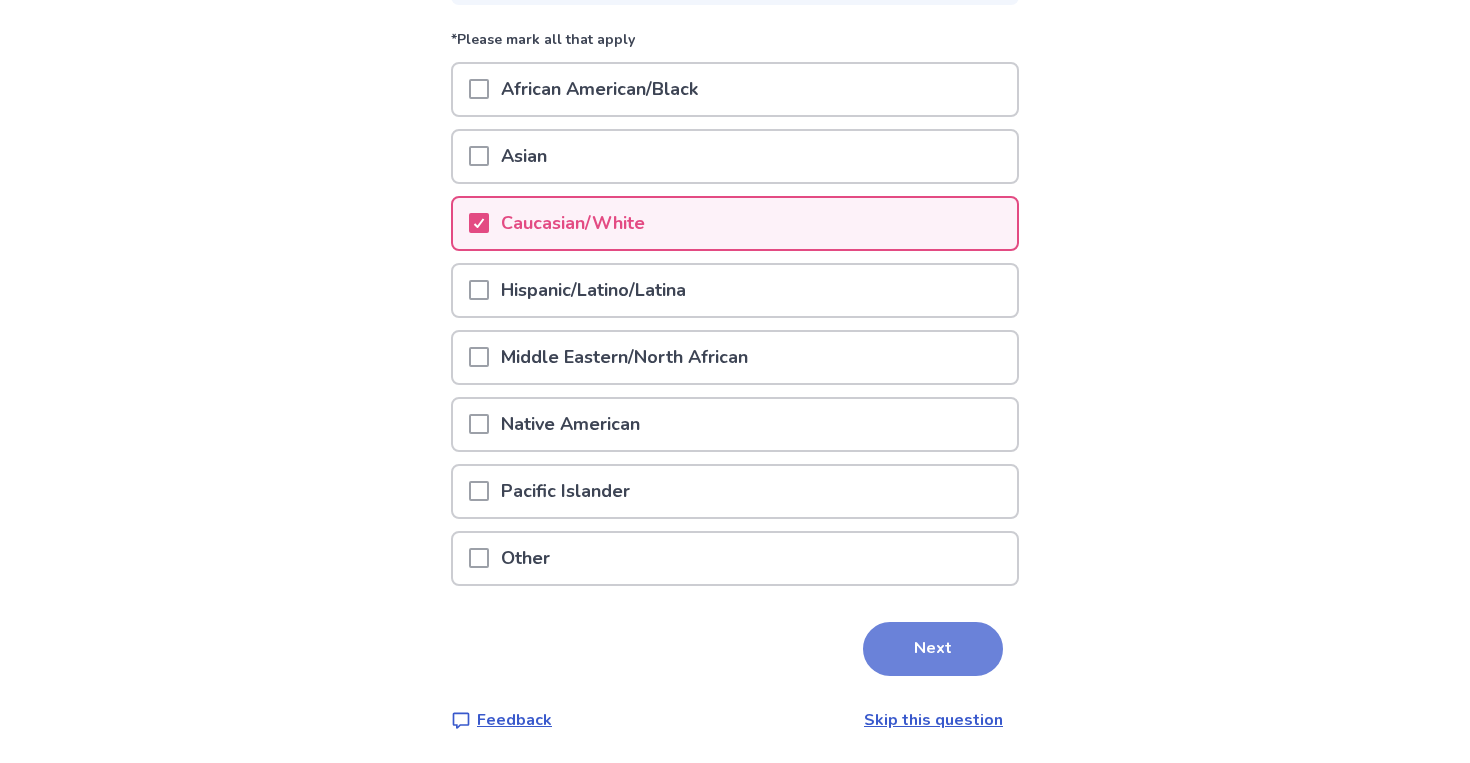 click on "Next" at bounding box center [933, 649] 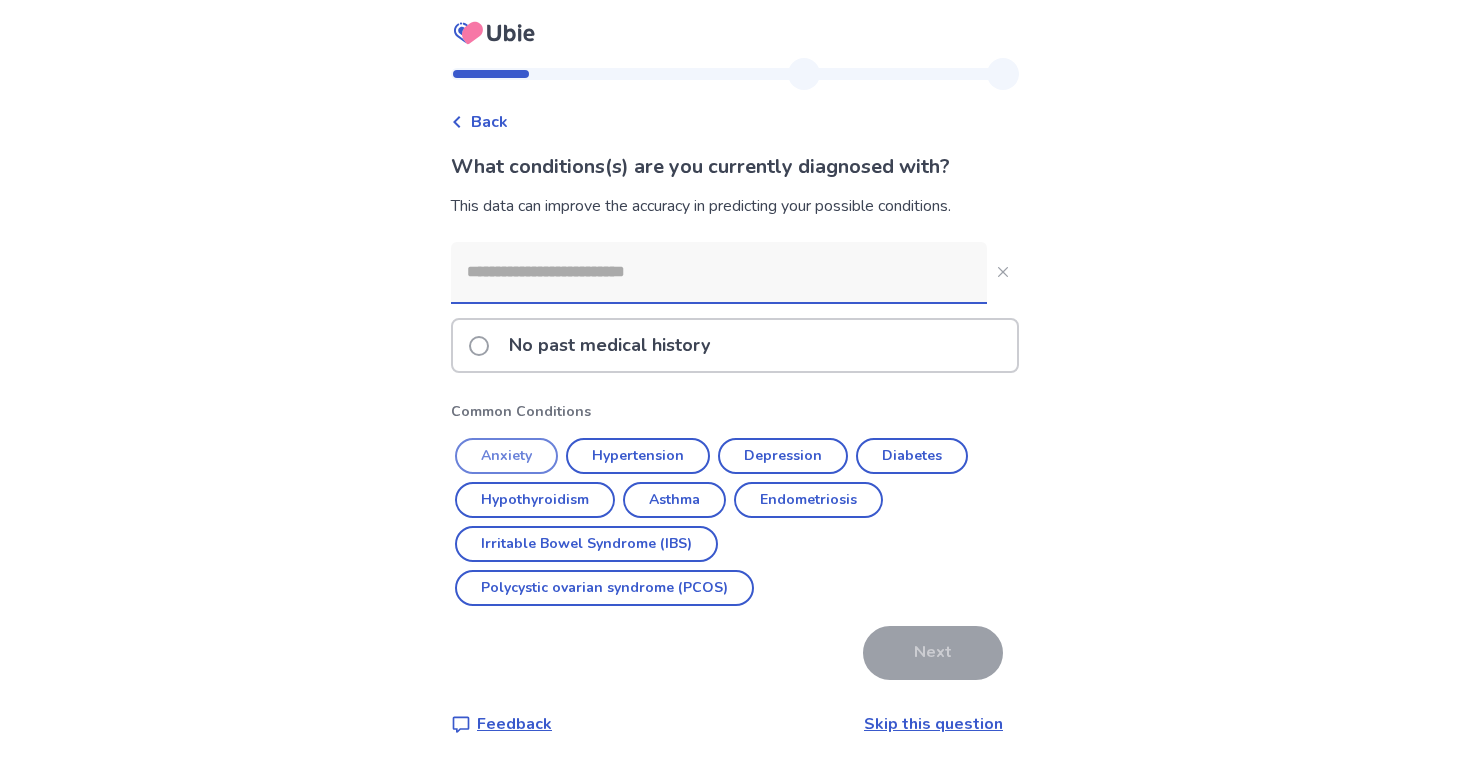 click on "Anxiety" at bounding box center (506, 456) 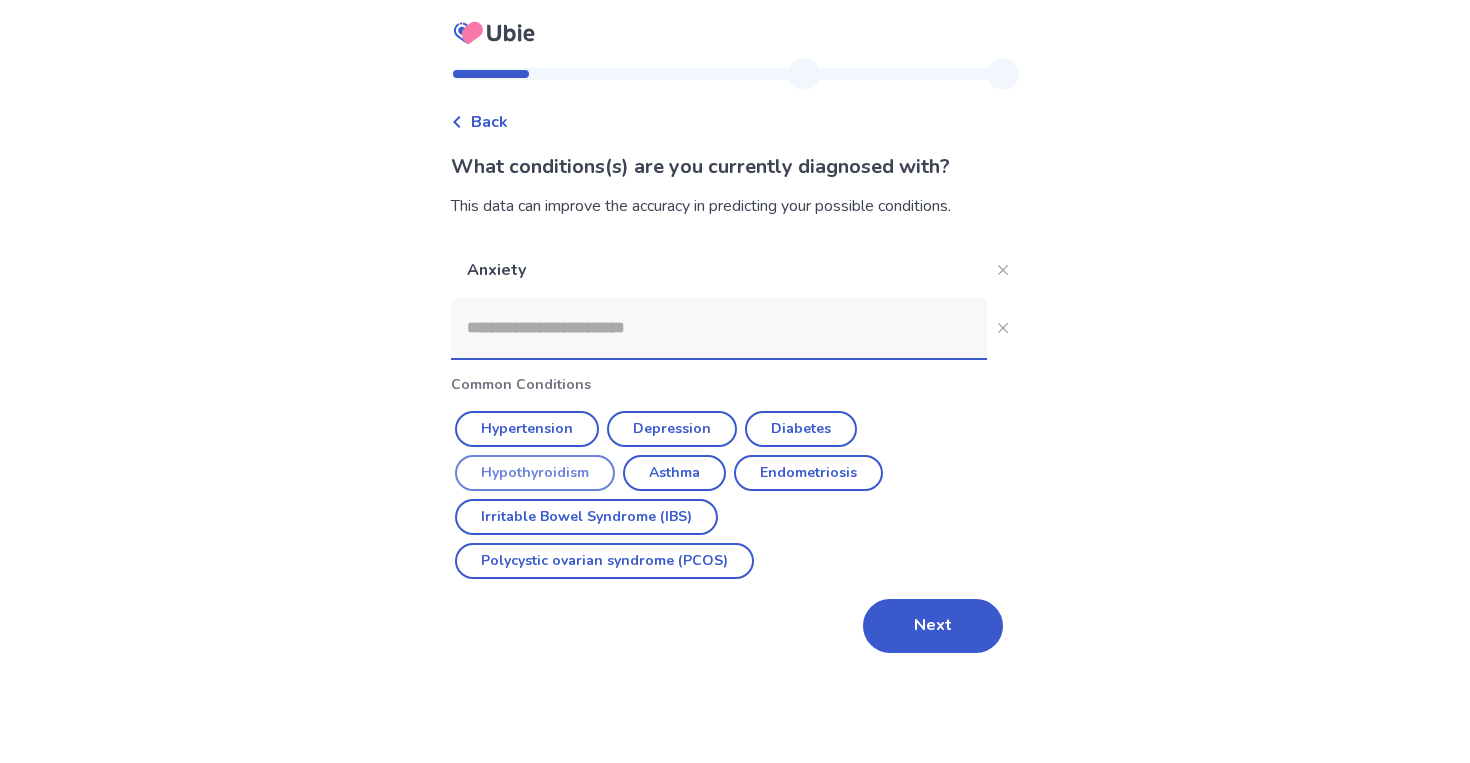 click on "Hypothyroidism" at bounding box center (535, 473) 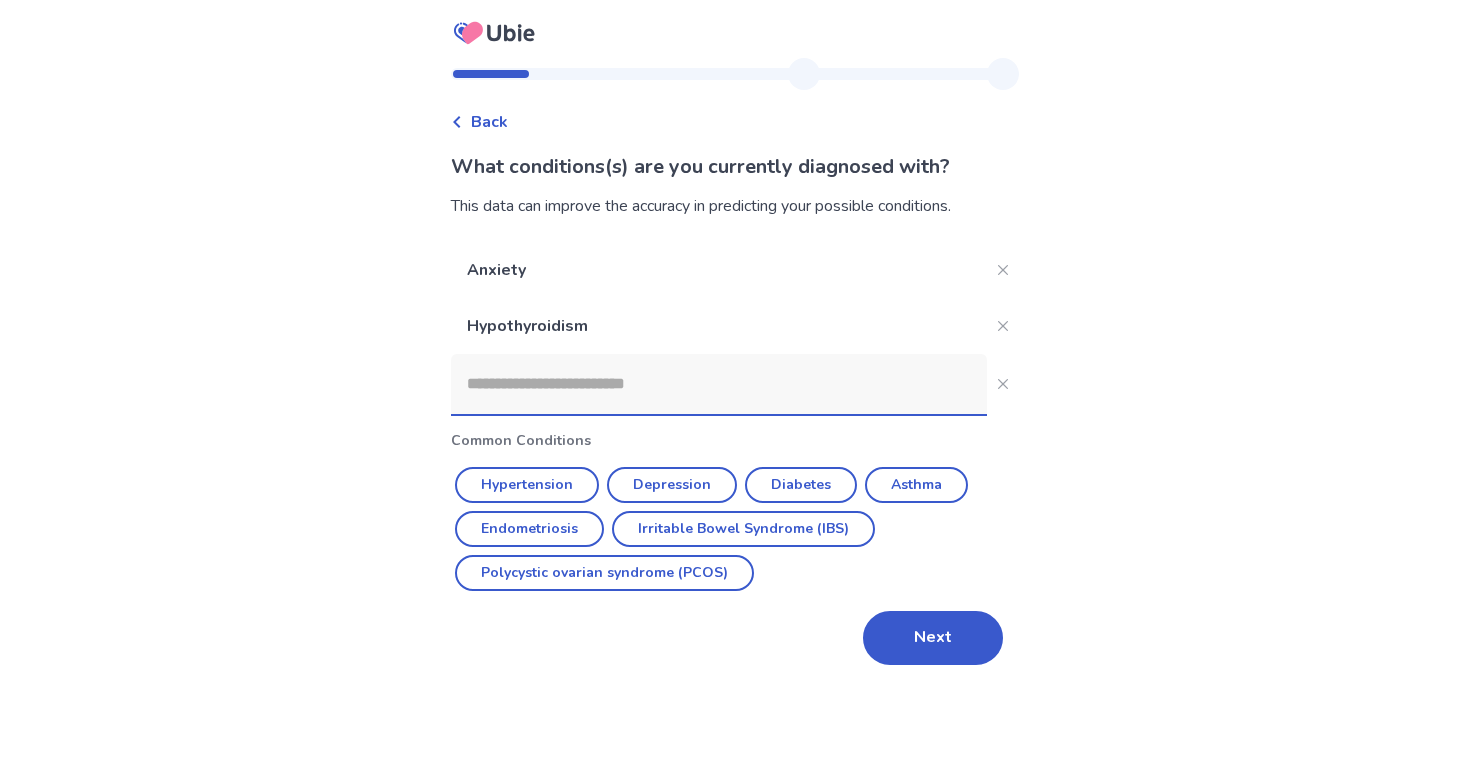 click at bounding box center (719, 384) 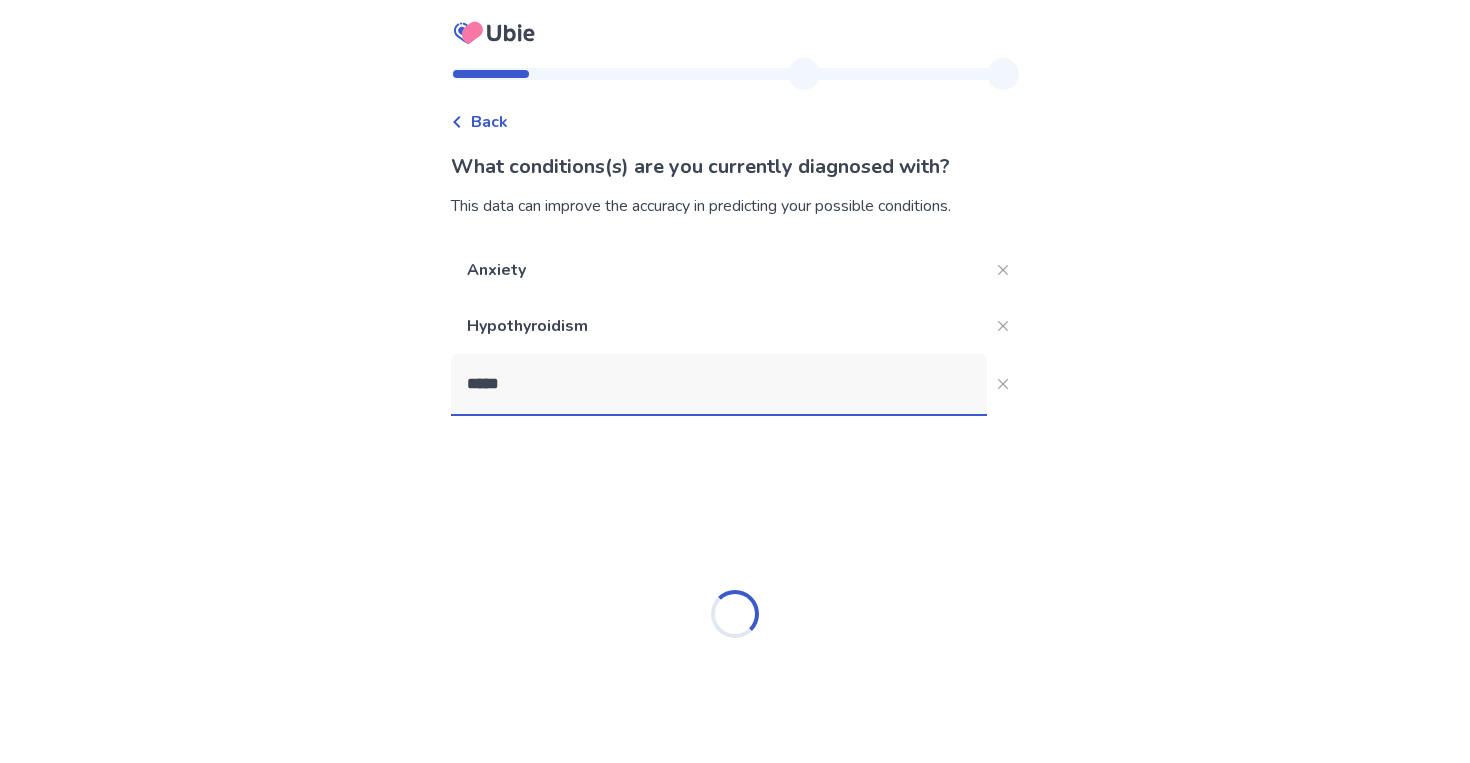 type on "******" 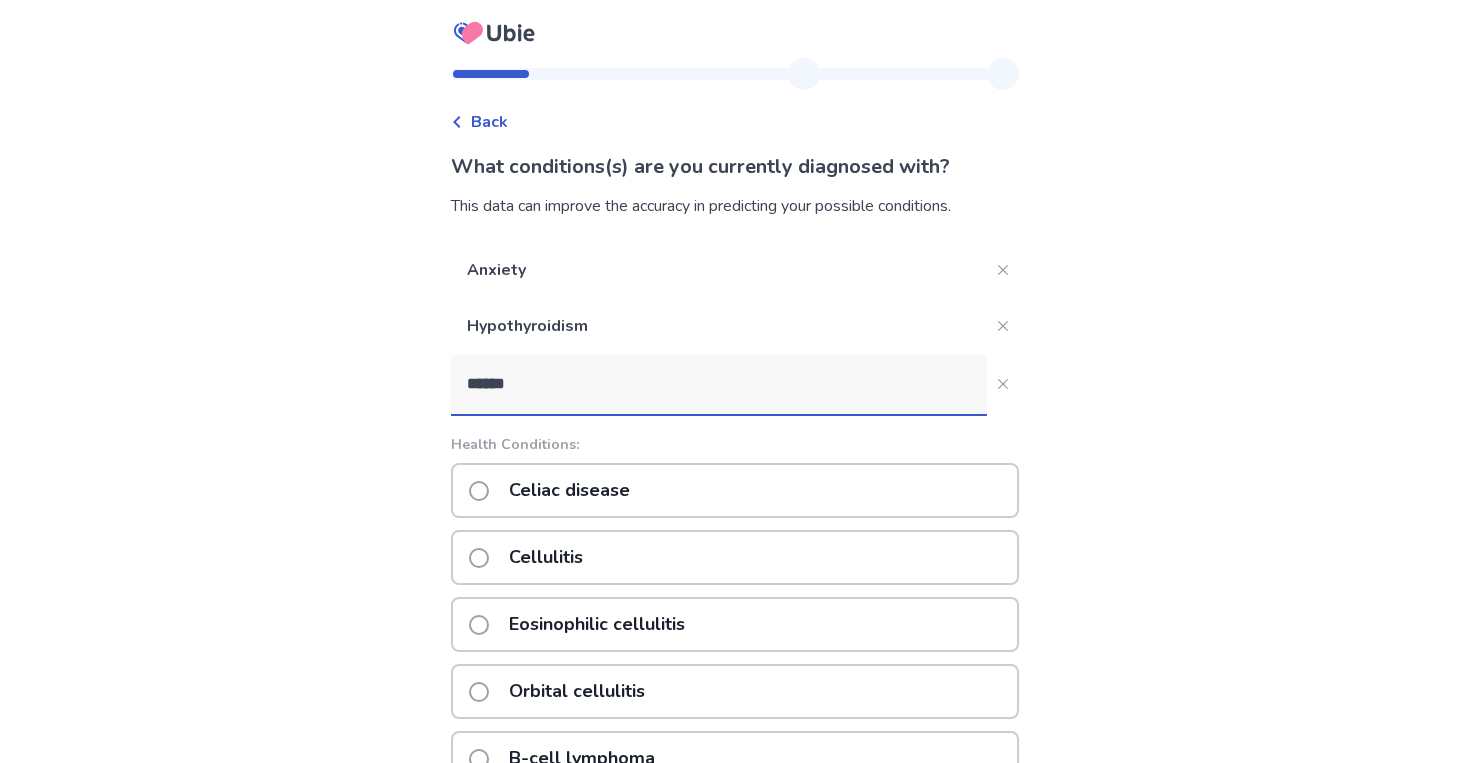 click on "Celiac disease" at bounding box center (569, 490) 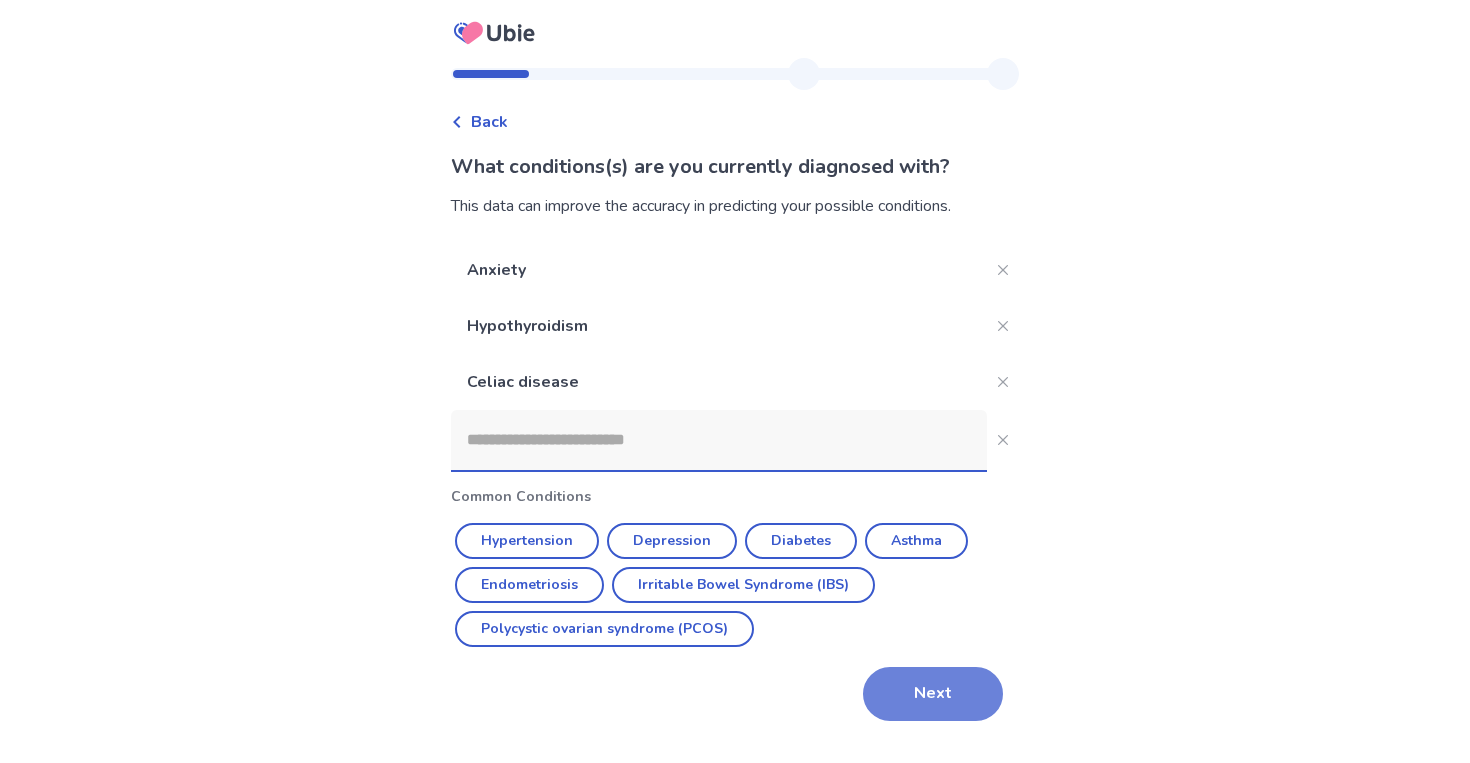 click on "Next" at bounding box center (933, 694) 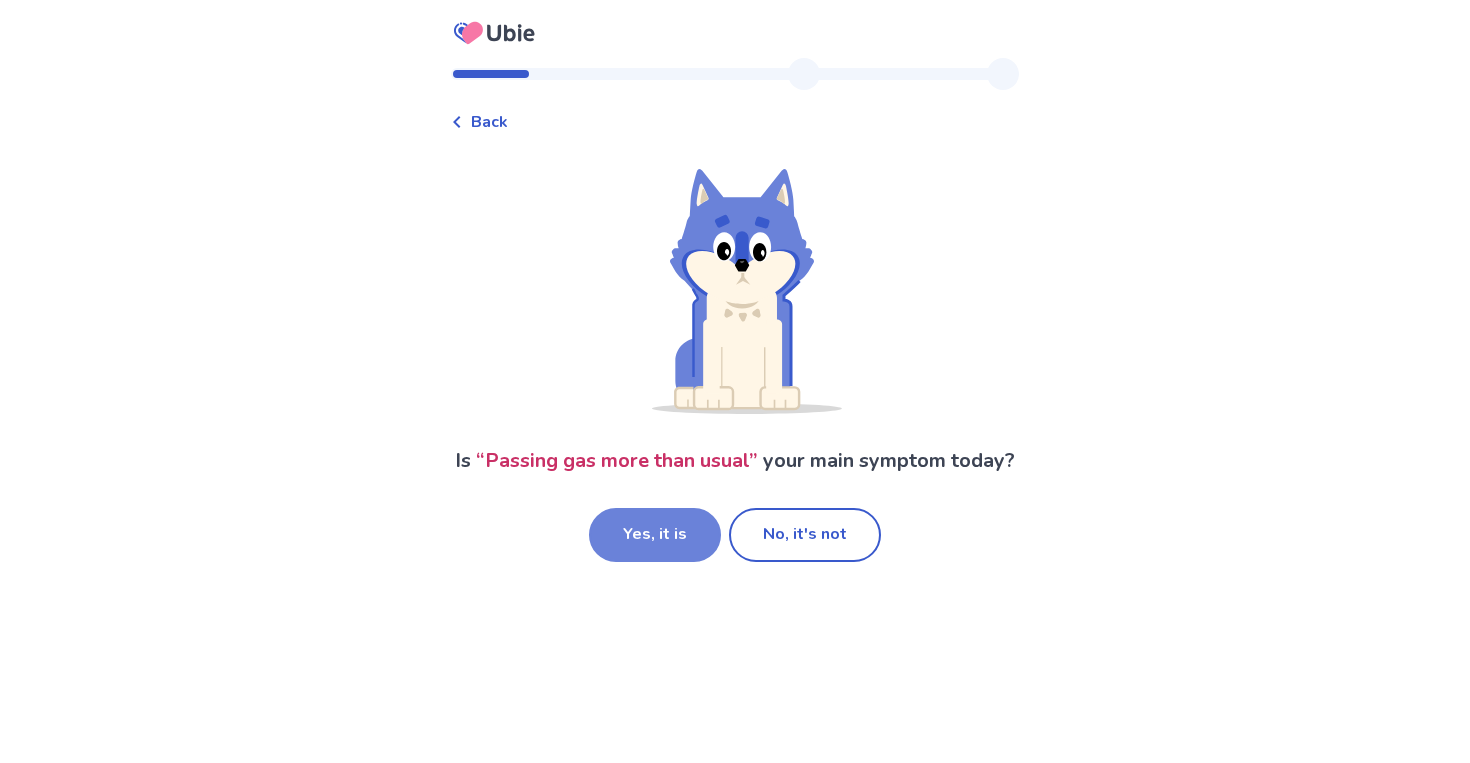 click on "Yes, it is" at bounding box center (655, 535) 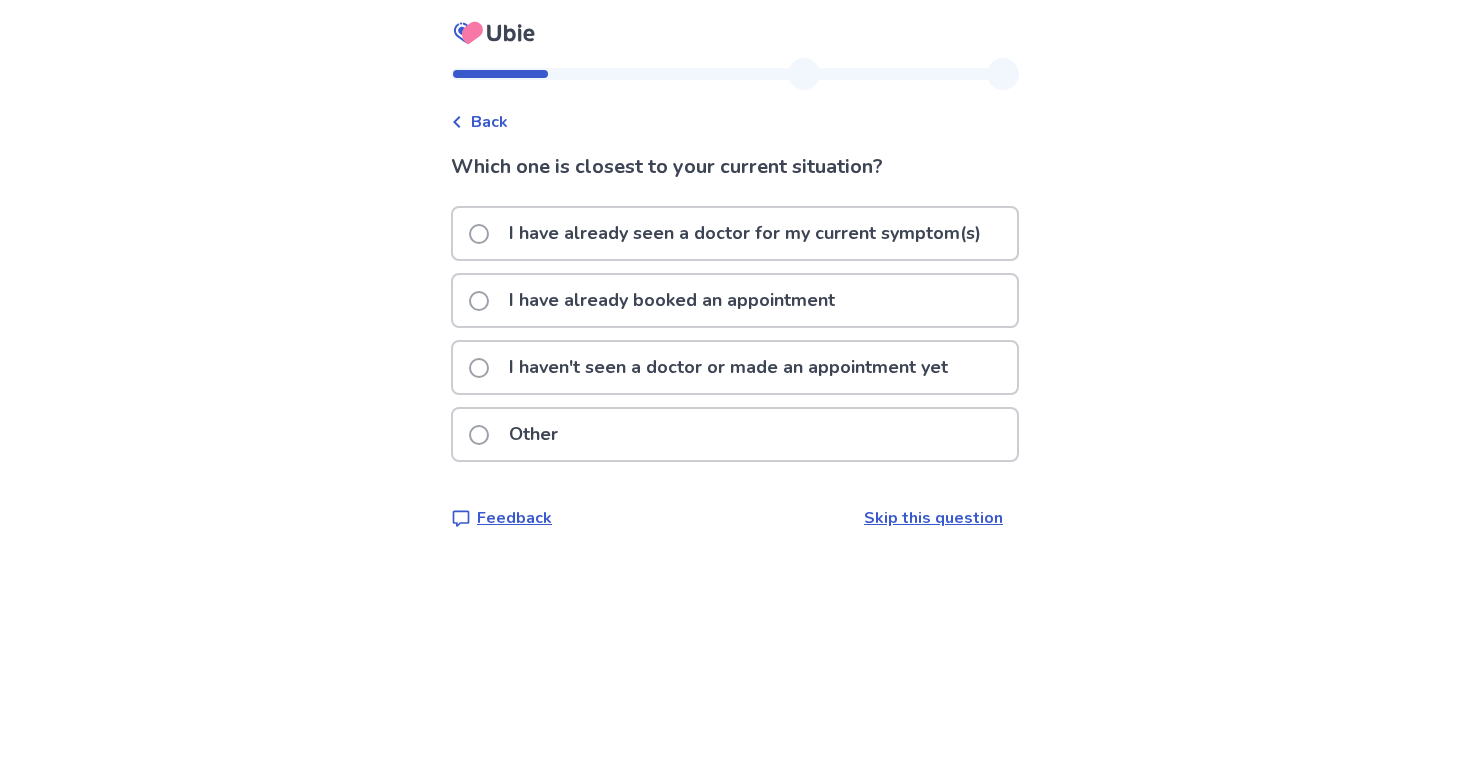 click on "I have already seen a doctor for my current symptom(s)" at bounding box center (745, 233) 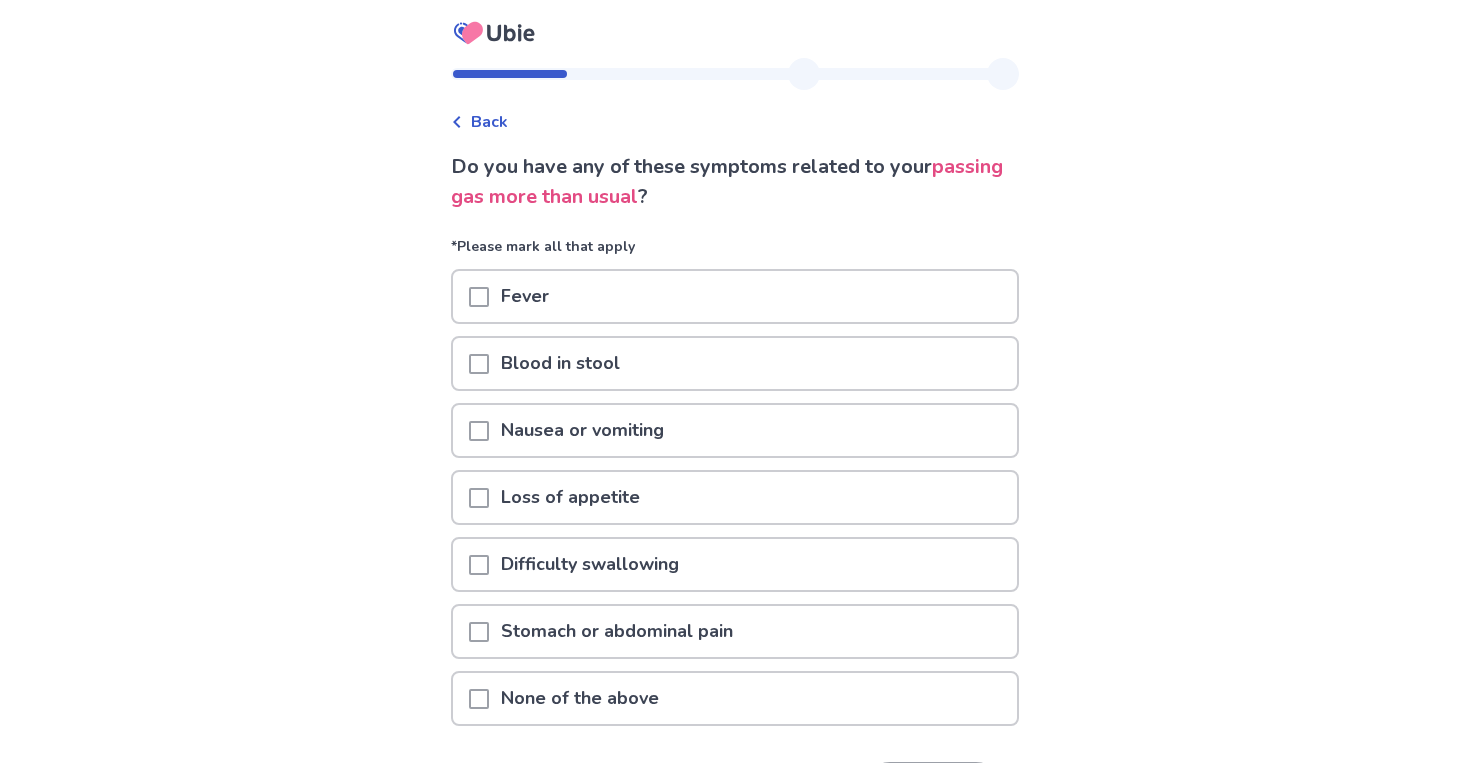 click on "Stomach or abdominal pain" at bounding box center [617, 631] 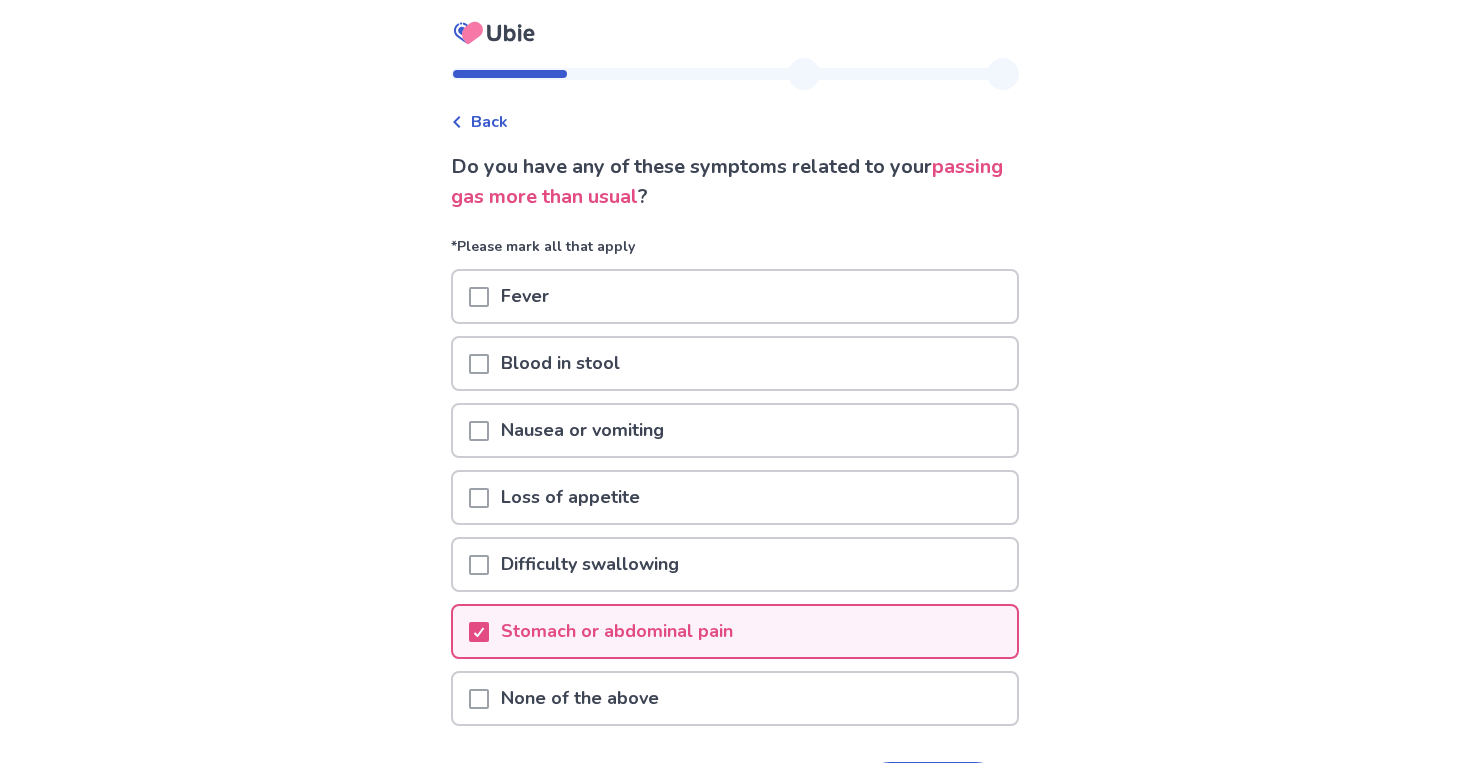 scroll, scrollTop: 141, scrollLeft: 0, axis: vertical 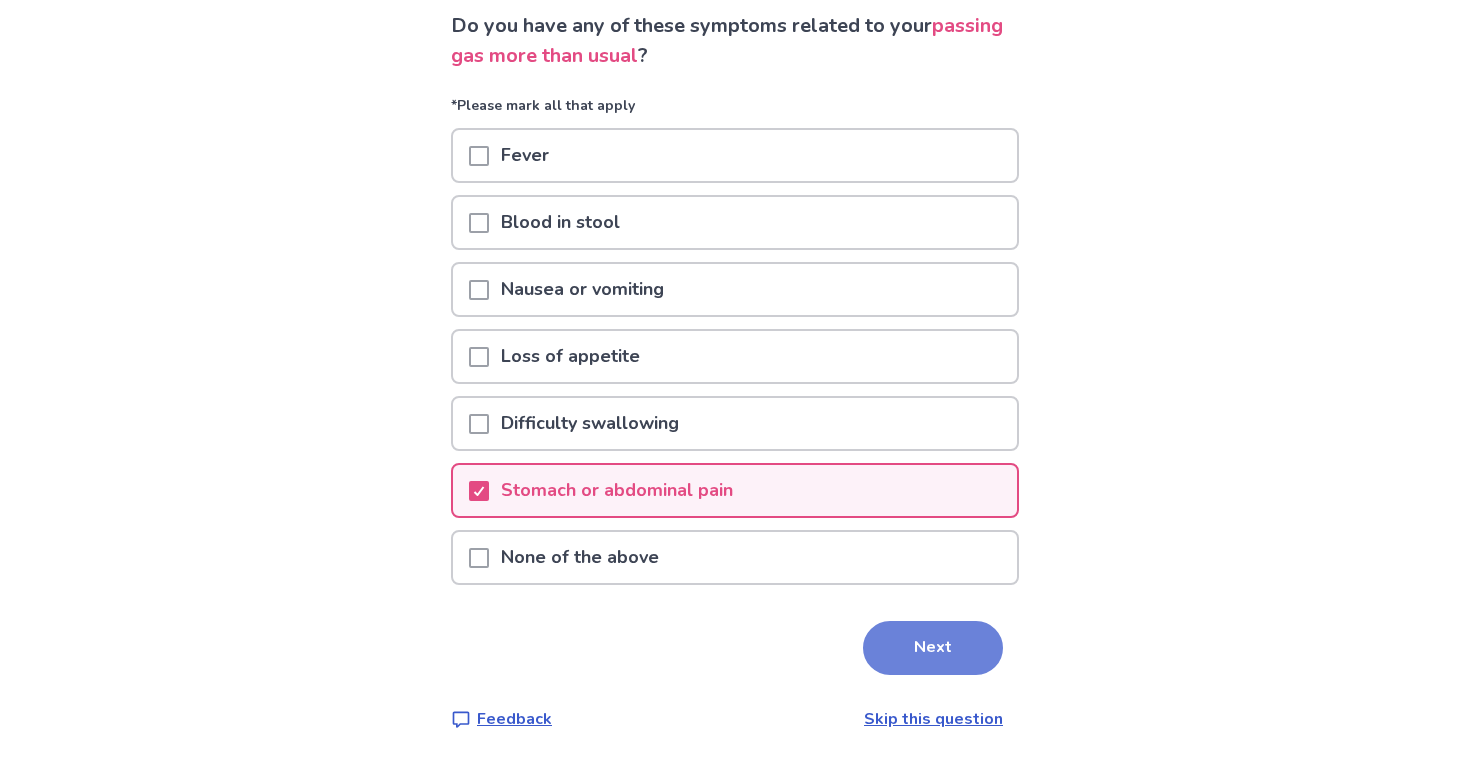 click on "Next" at bounding box center [933, 648] 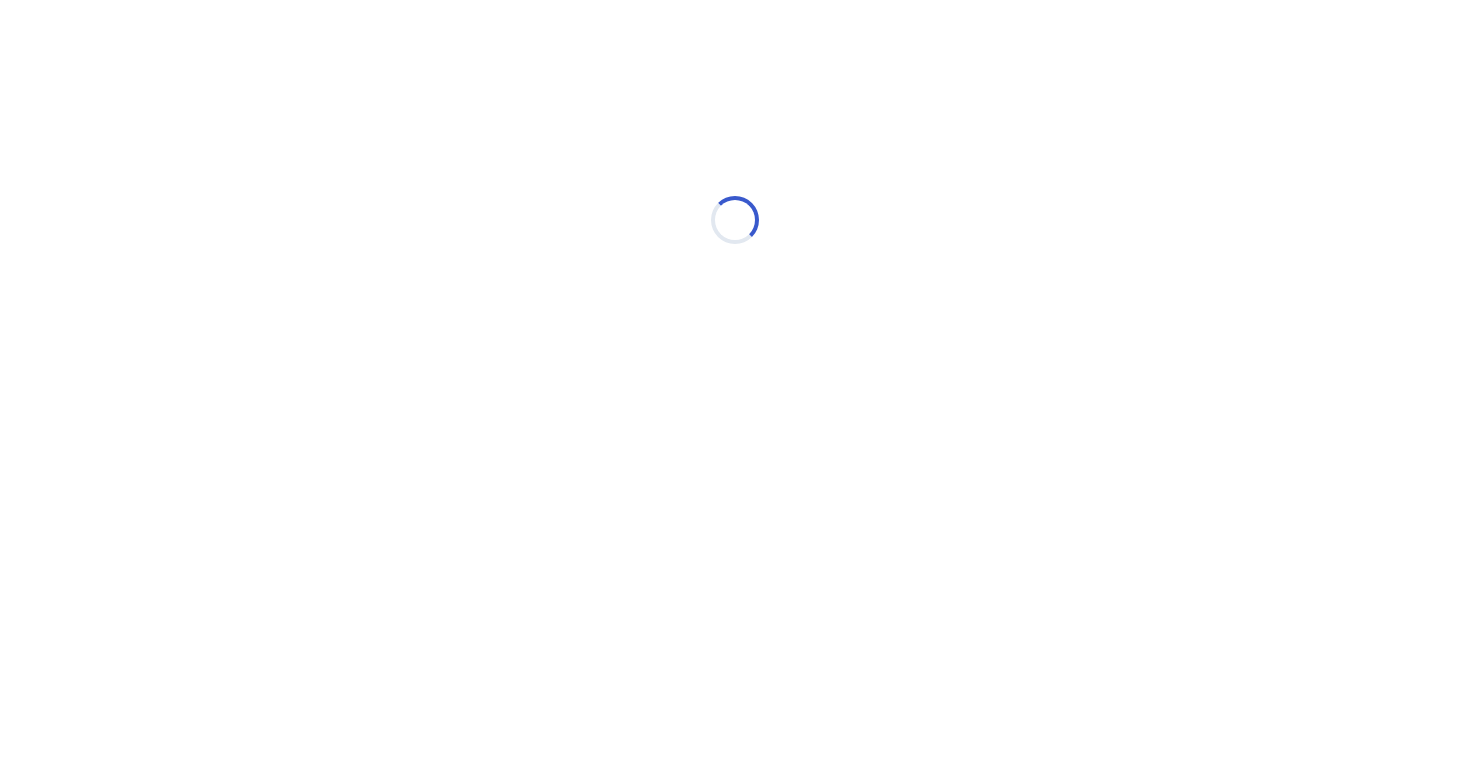 scroll, scrollTop: 0, scrollLeft: 0, axis: both 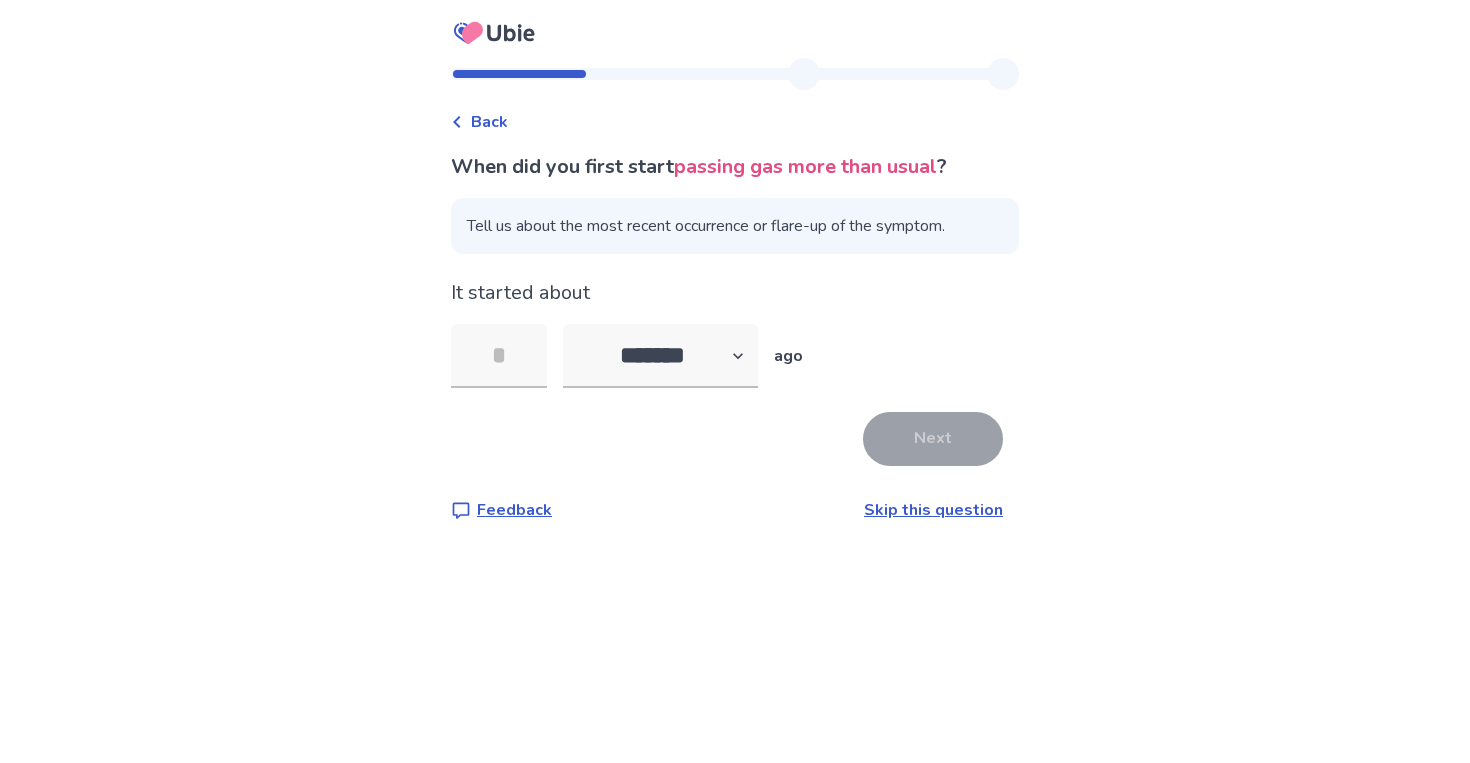 click on "Skip this question" at bounding box center [933, 510] 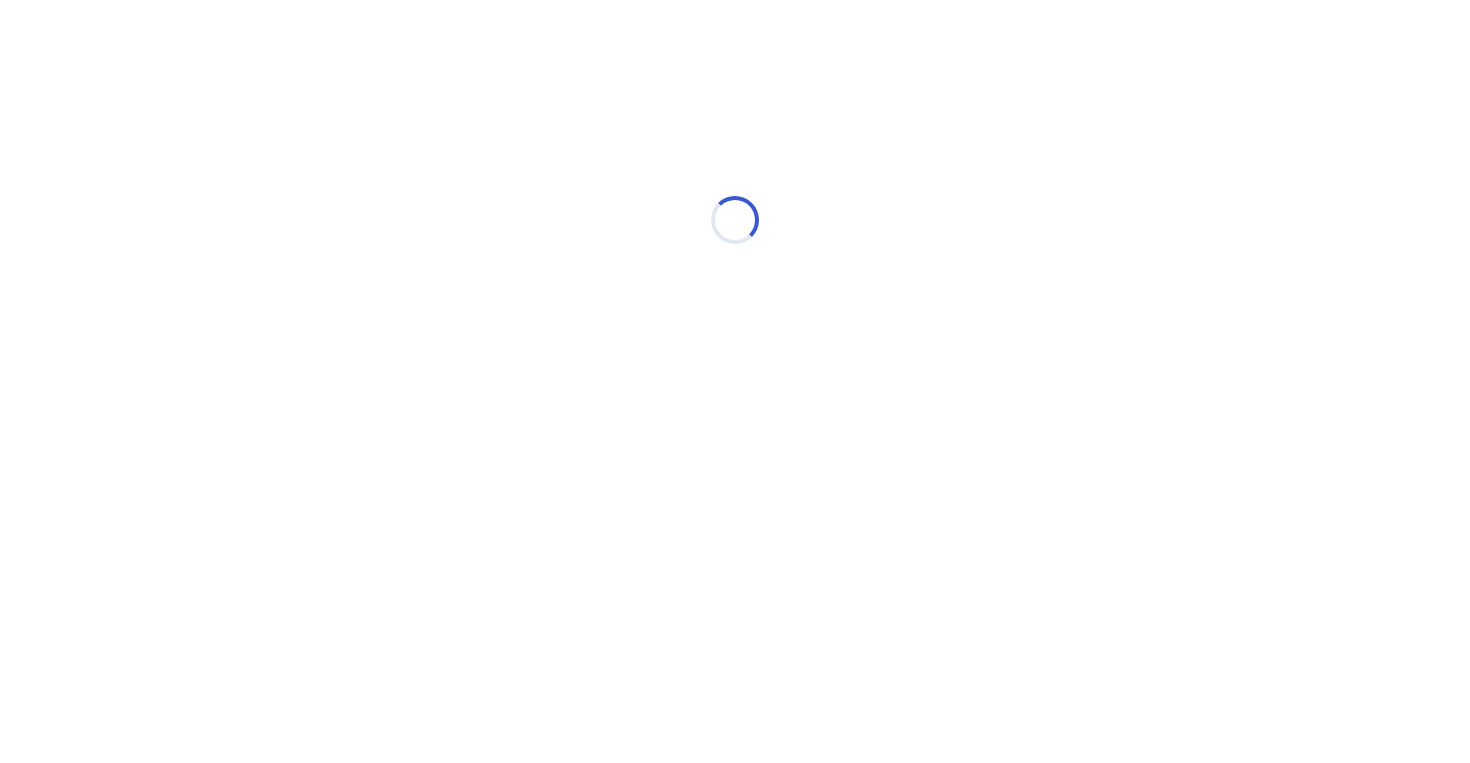 select on "*" 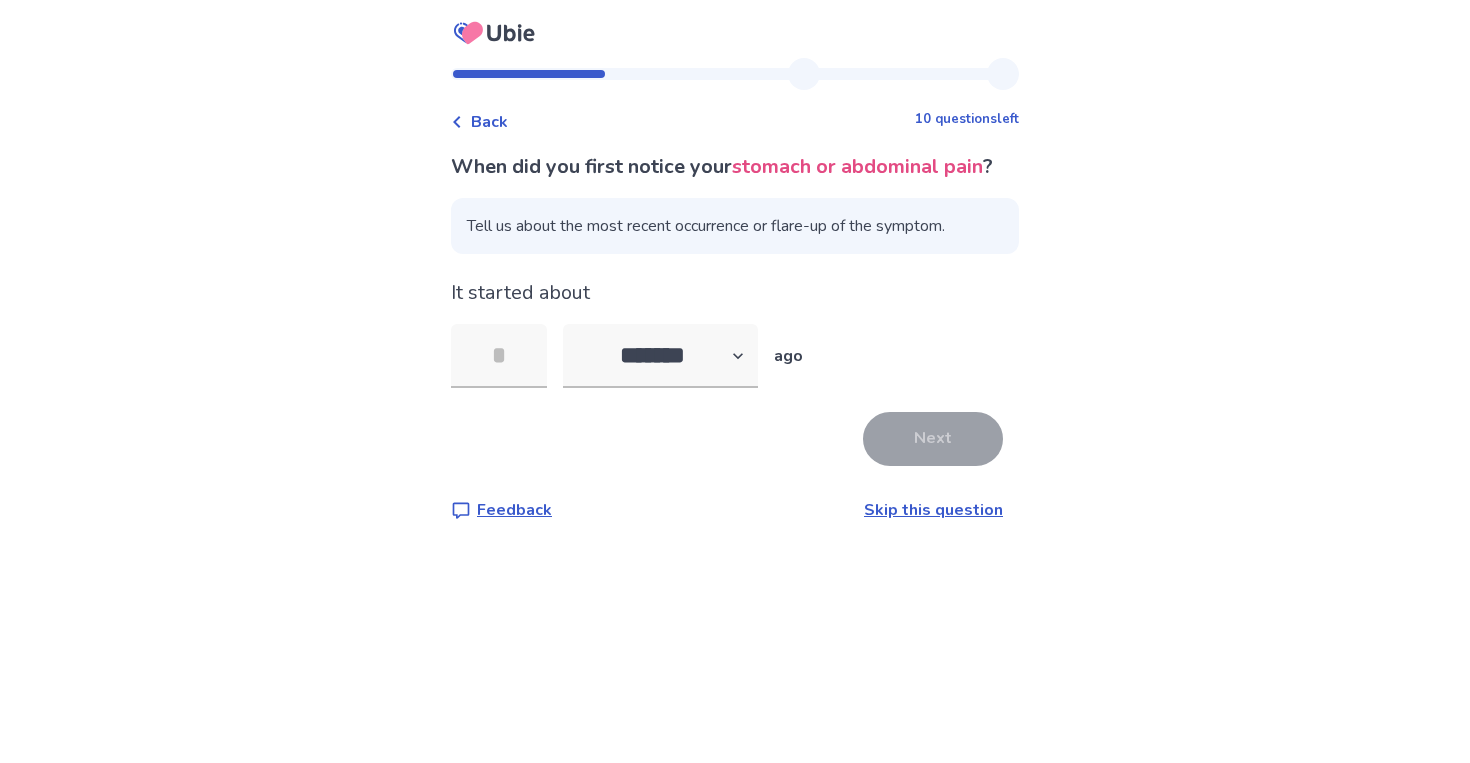 click on "Skip this question" at bounding box center [933, 510] 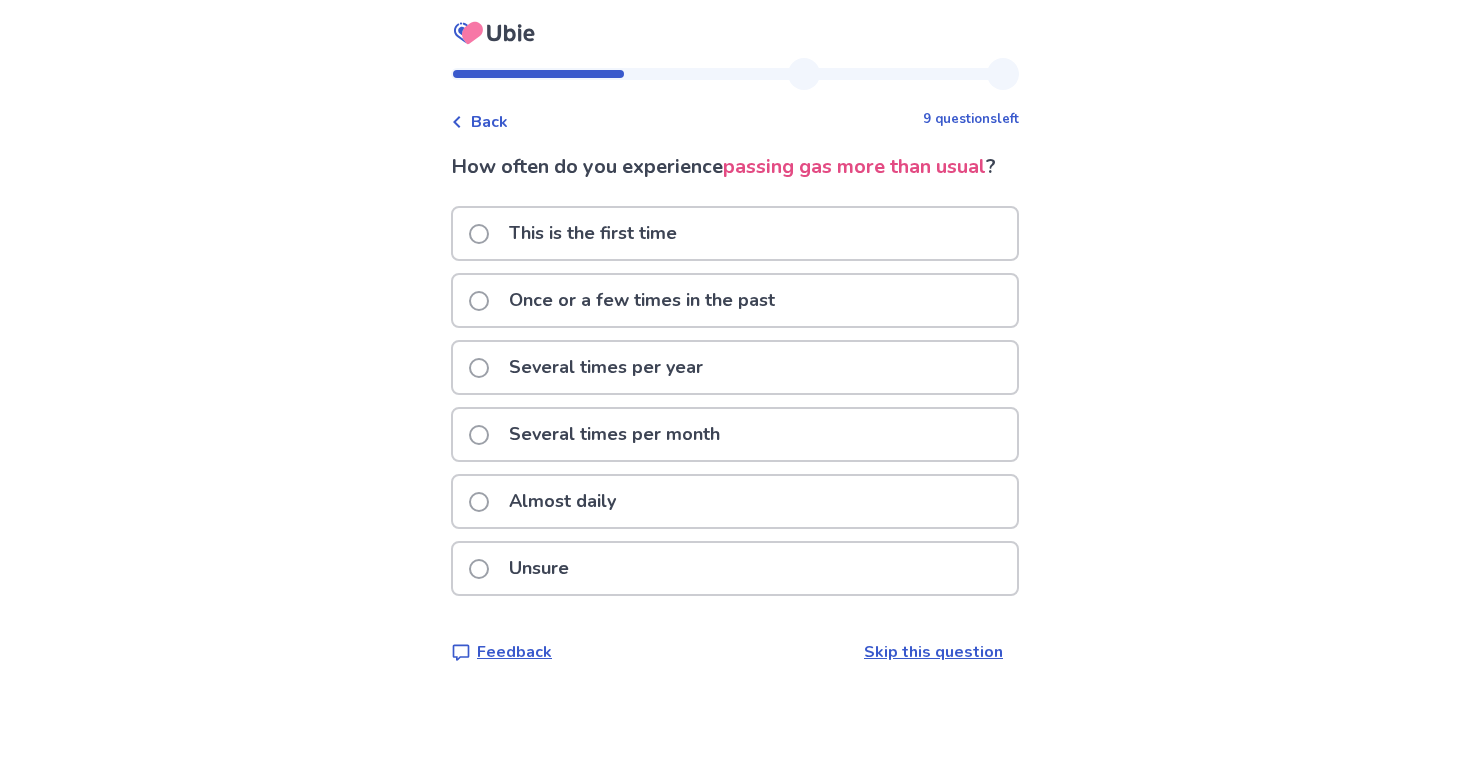 click on "Almost daily" at bounding box center [735, 501] 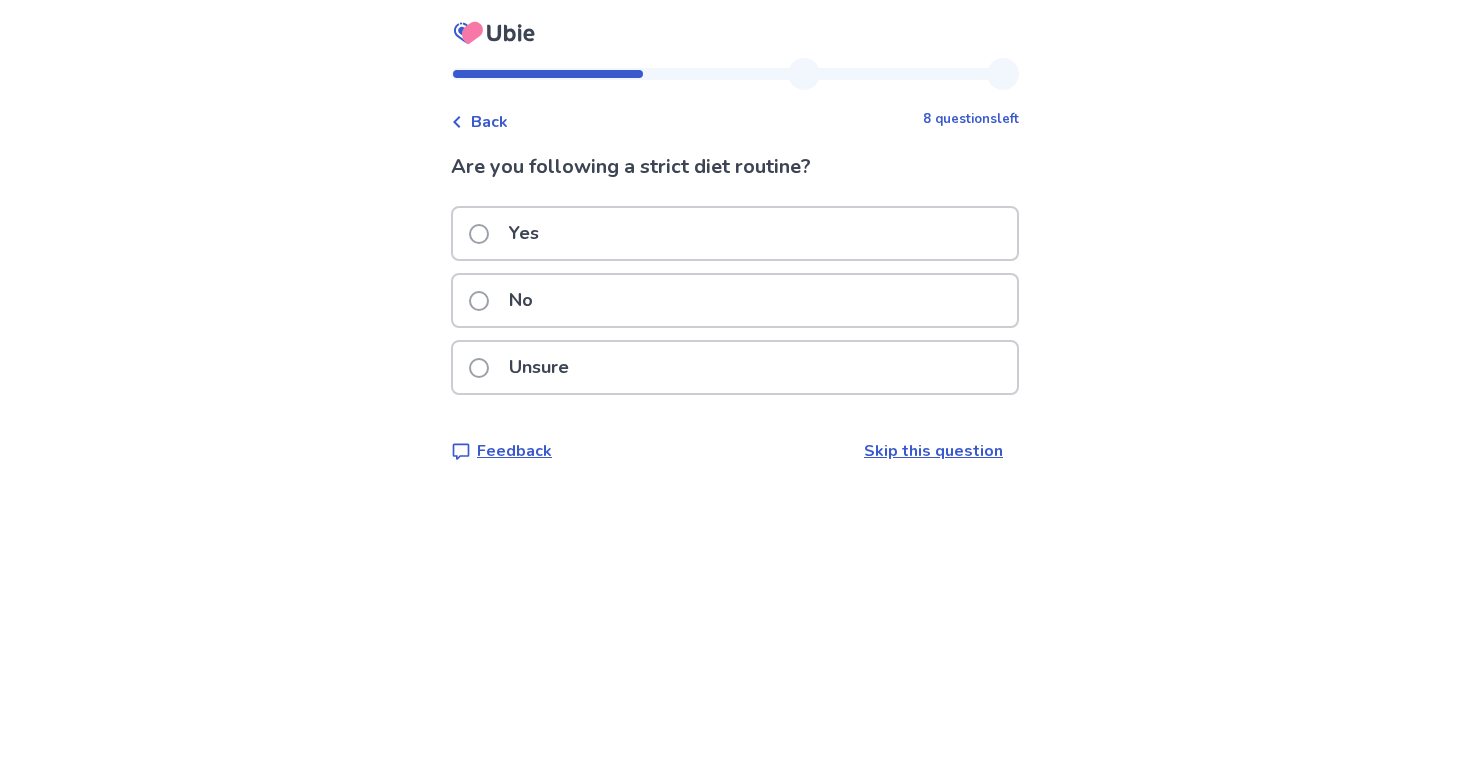 click on "Yes" at bounding box center (735, 233) 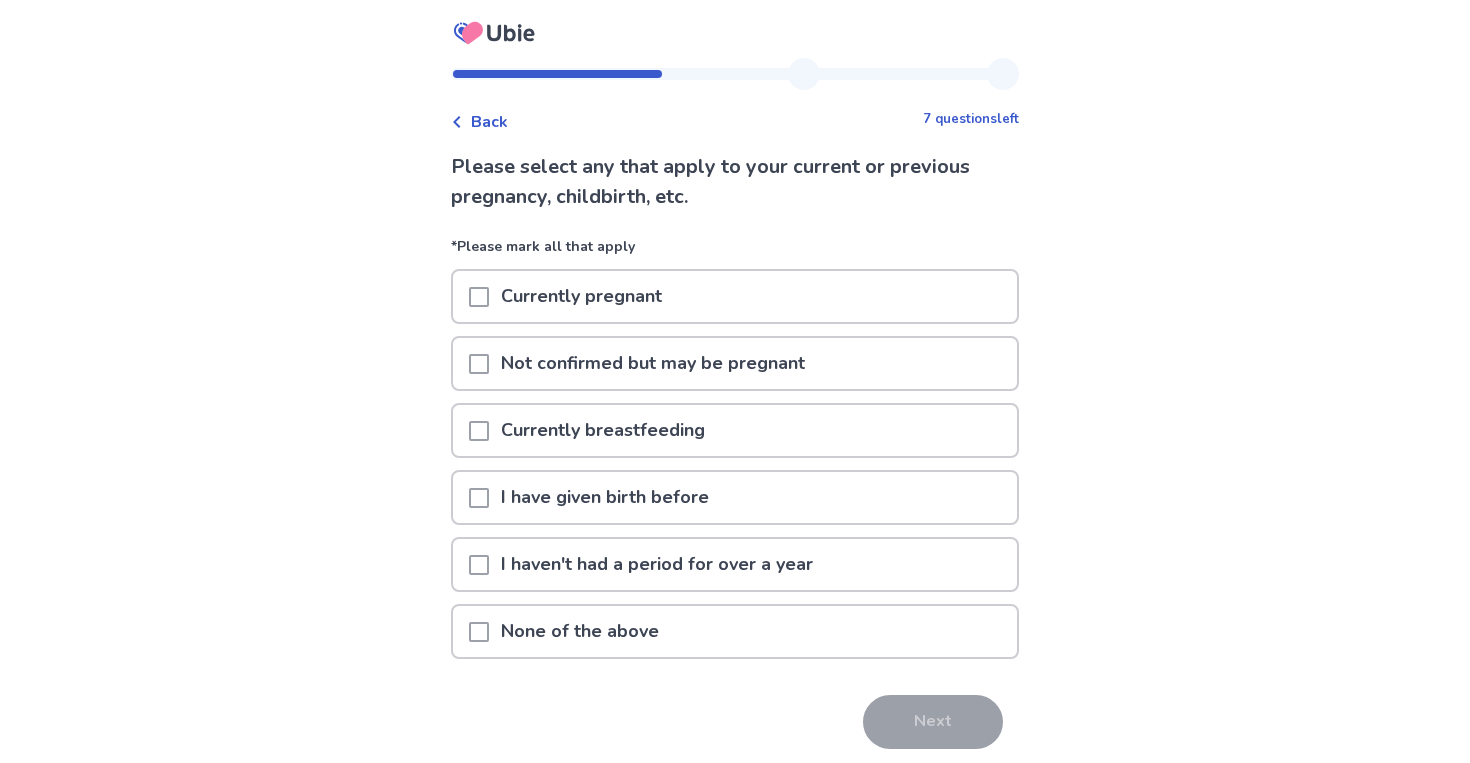 click on "None of the above" at bounding box center (580, 631) 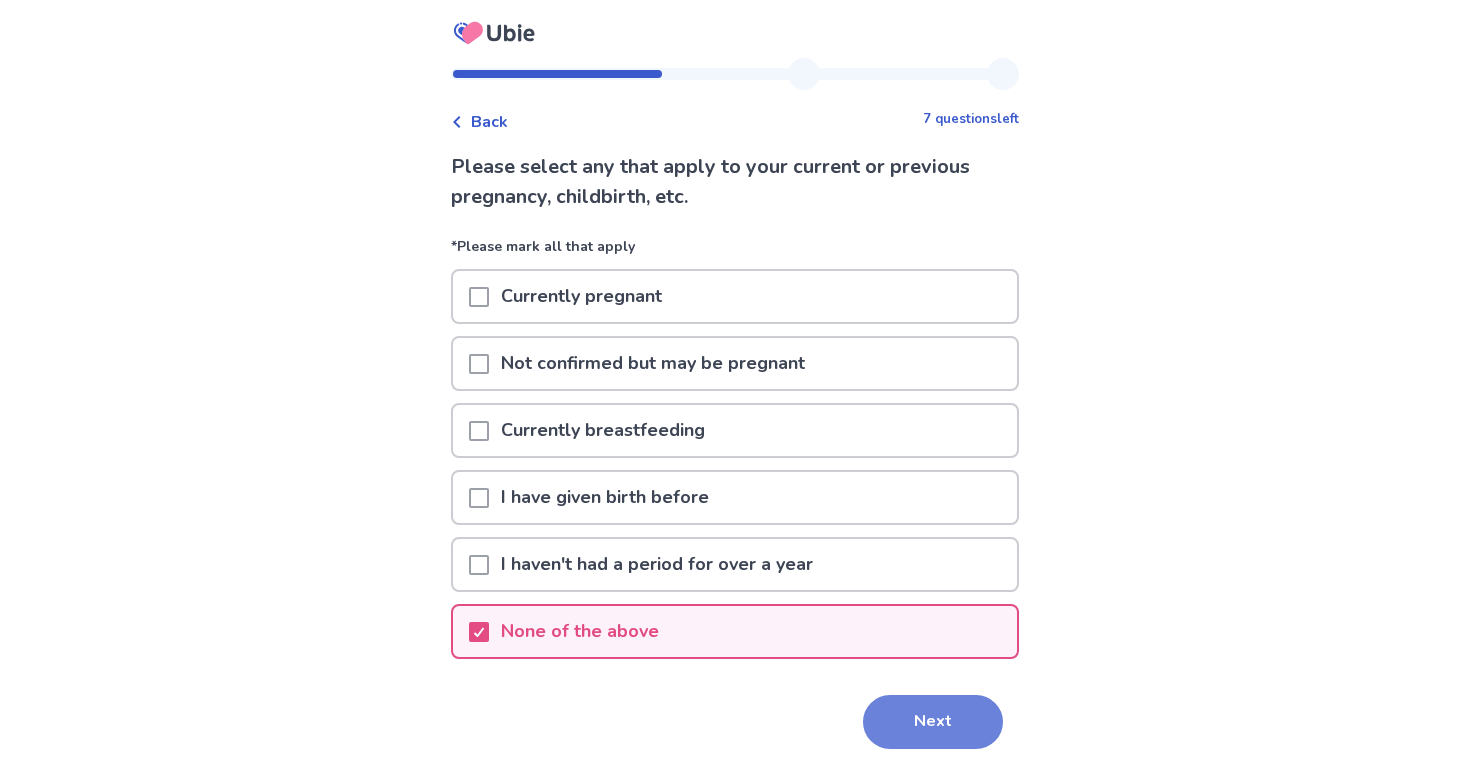 click on "Next" at bounding box center (933, 722) 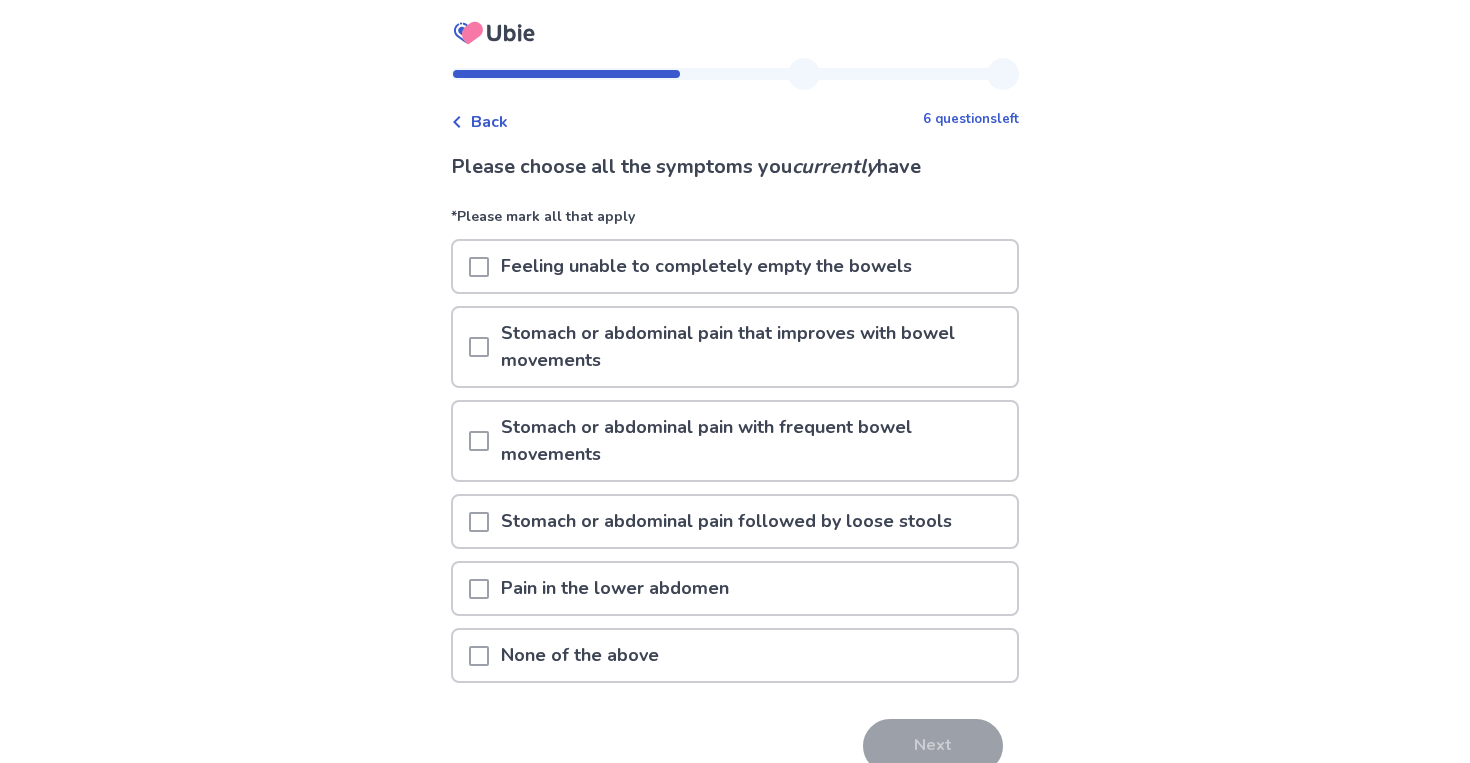 click on "Feeling unable to completely empty the bowels" at bounding box center [706, 266] 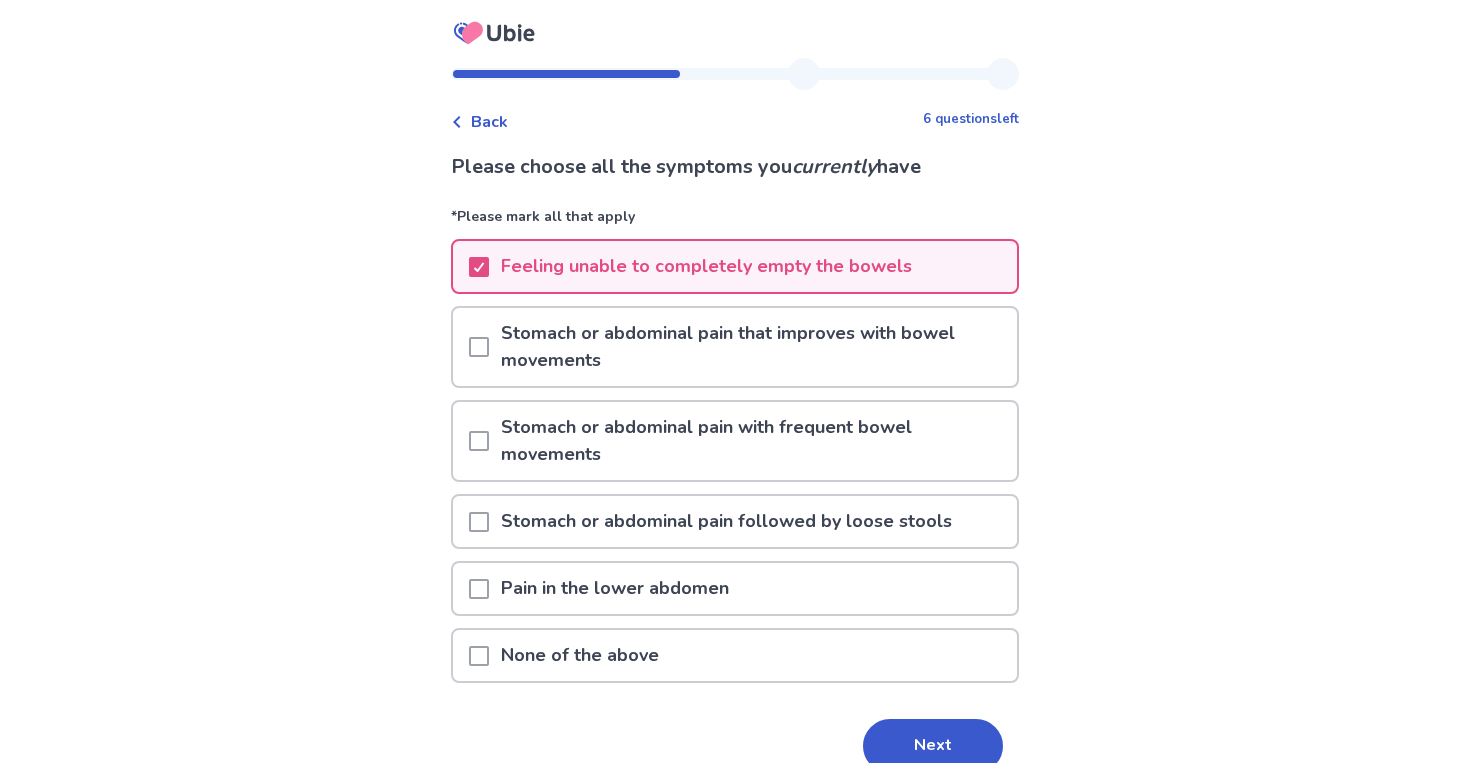 click on "Pain in the lower abdomen" at bounding box center (615, 588) 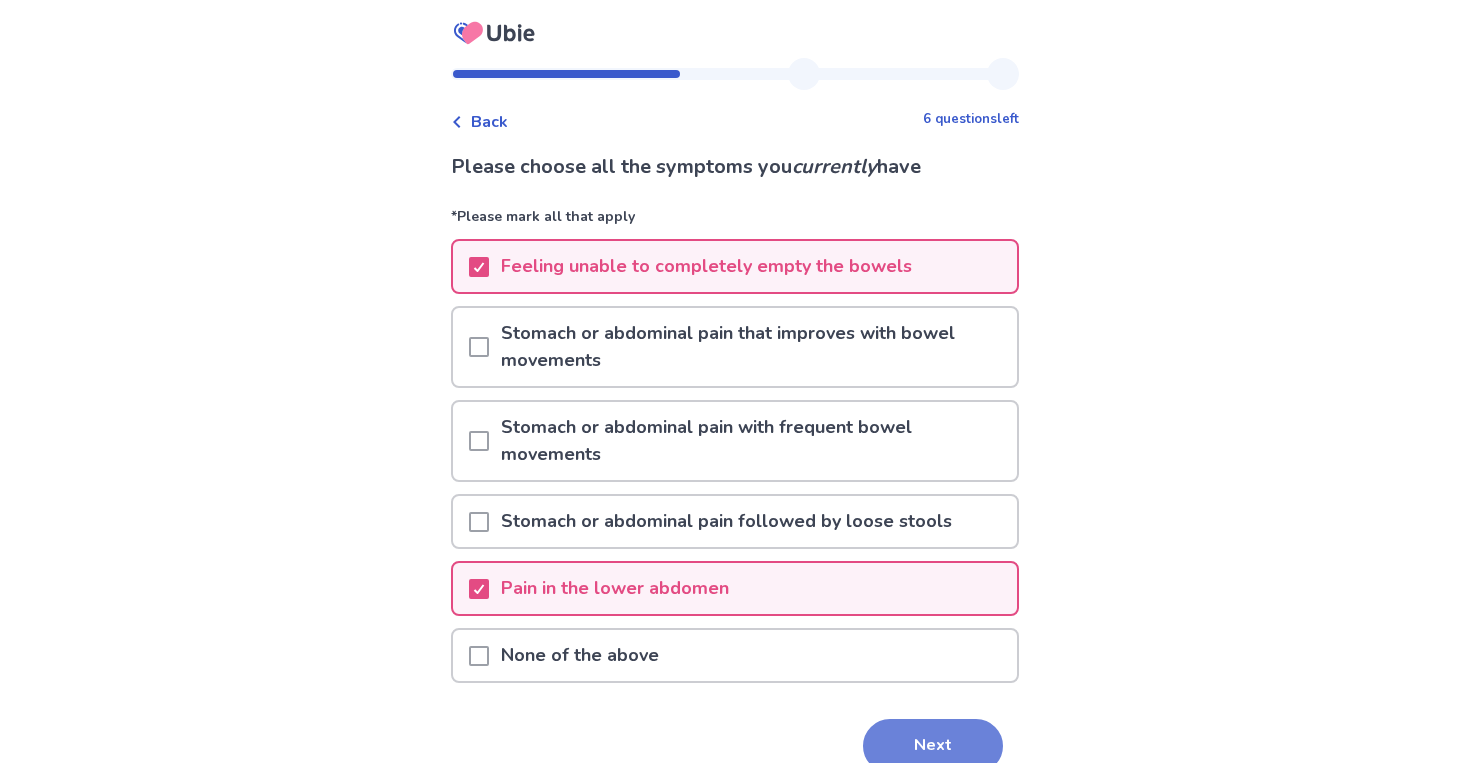 click on "Next" at bounding box center (933, 746) 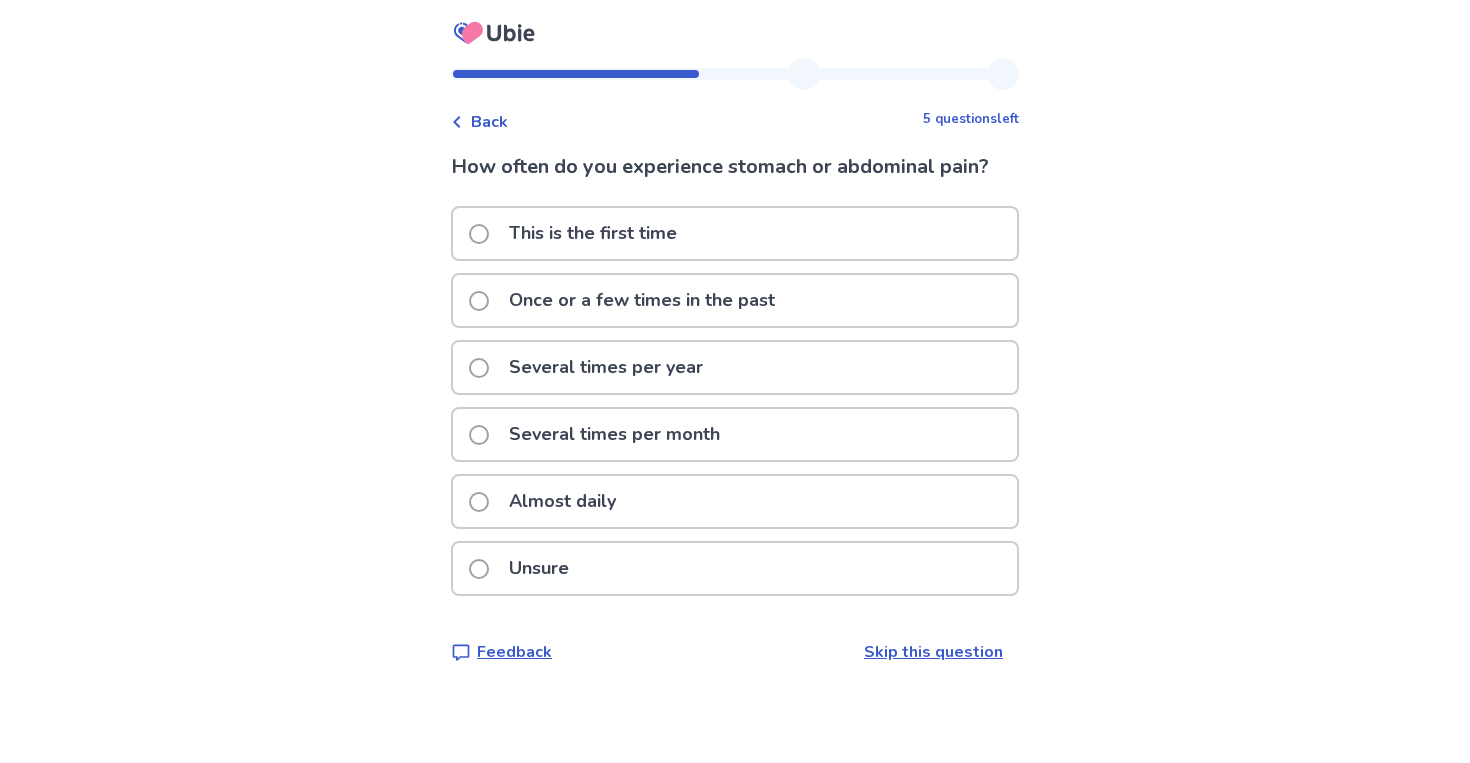 click on "Almost daily" at bounding box center [735, 501] 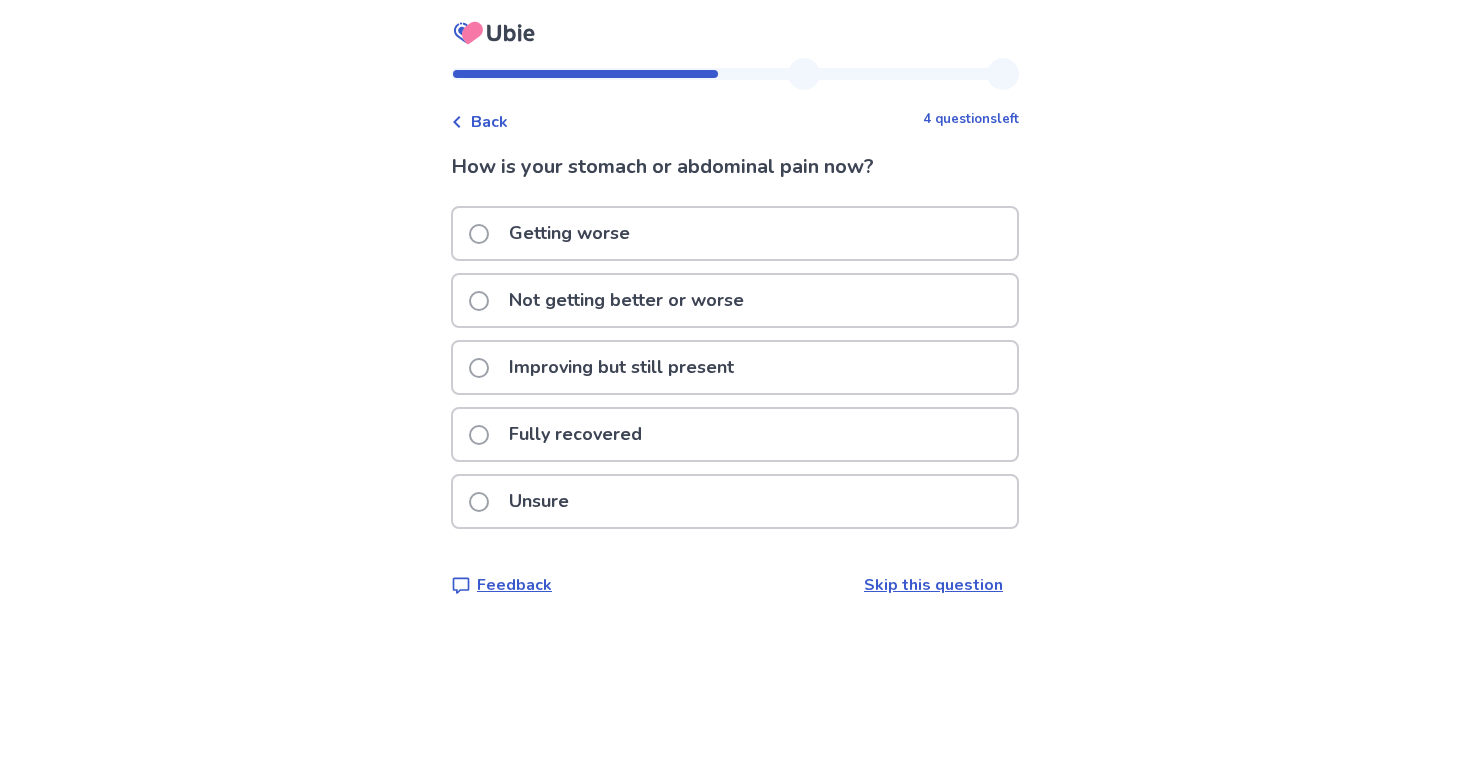 click on "Getting worse" at bounding box center (735, 233) 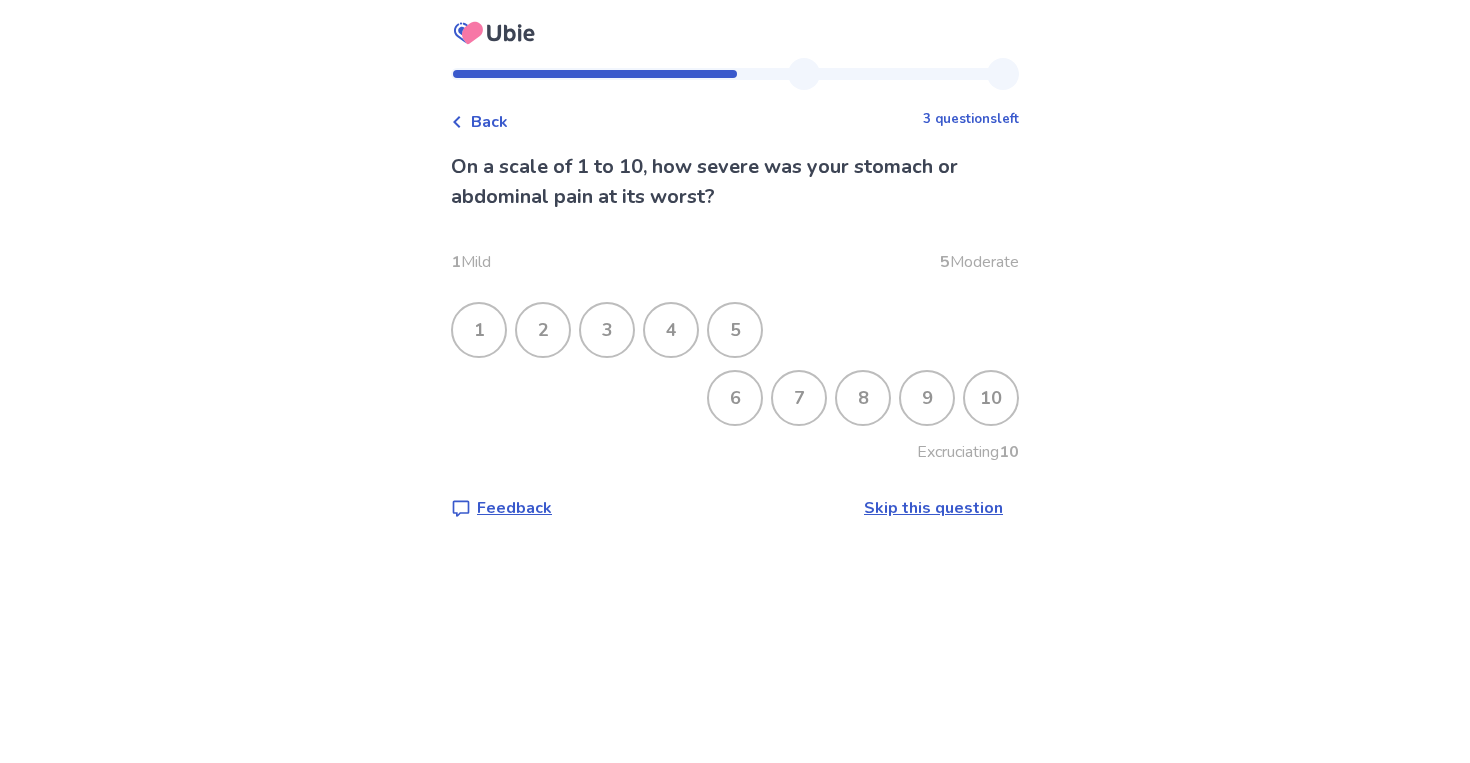 click on "10" at bounding box center [991, 398] 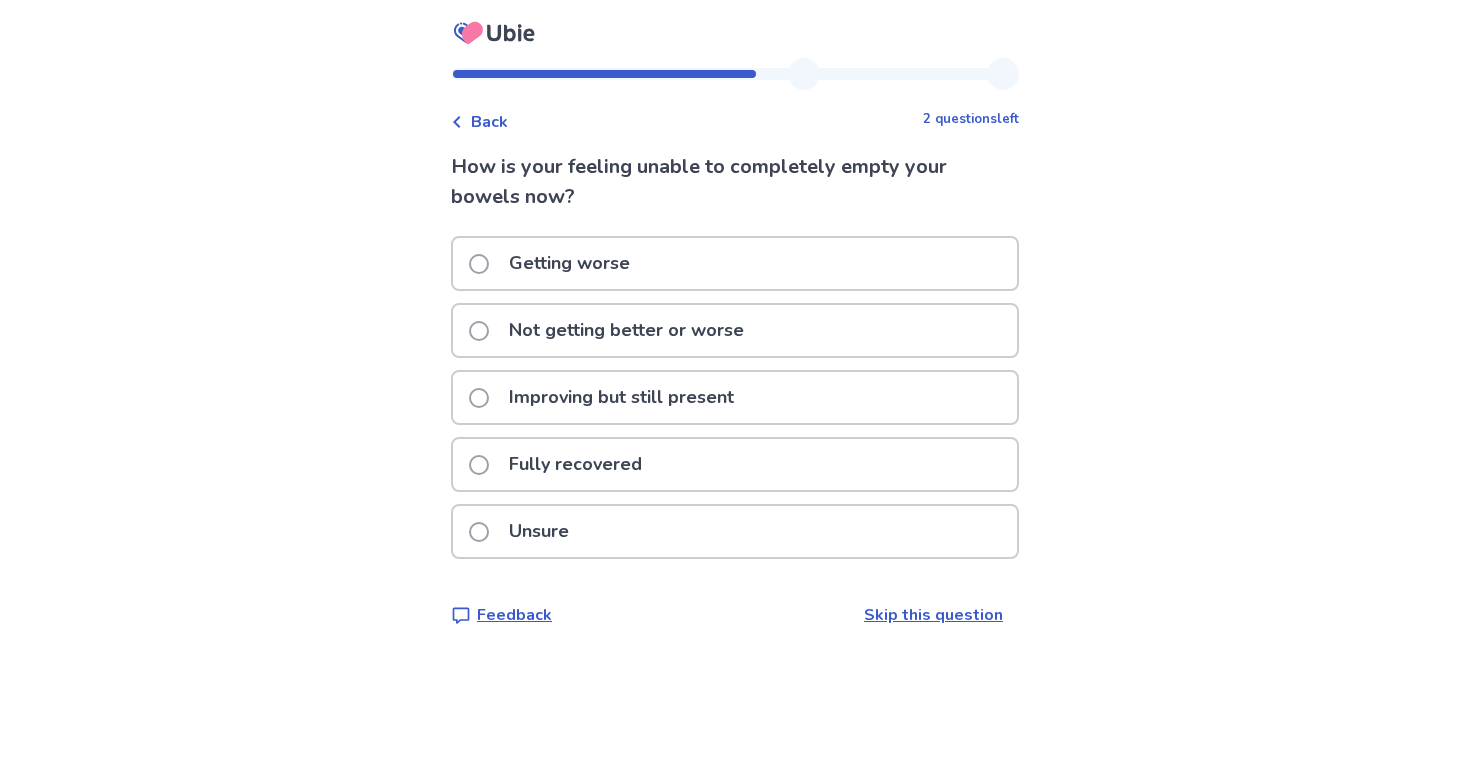 click on "Not getting better or worse" at bounding box center [626, 330] 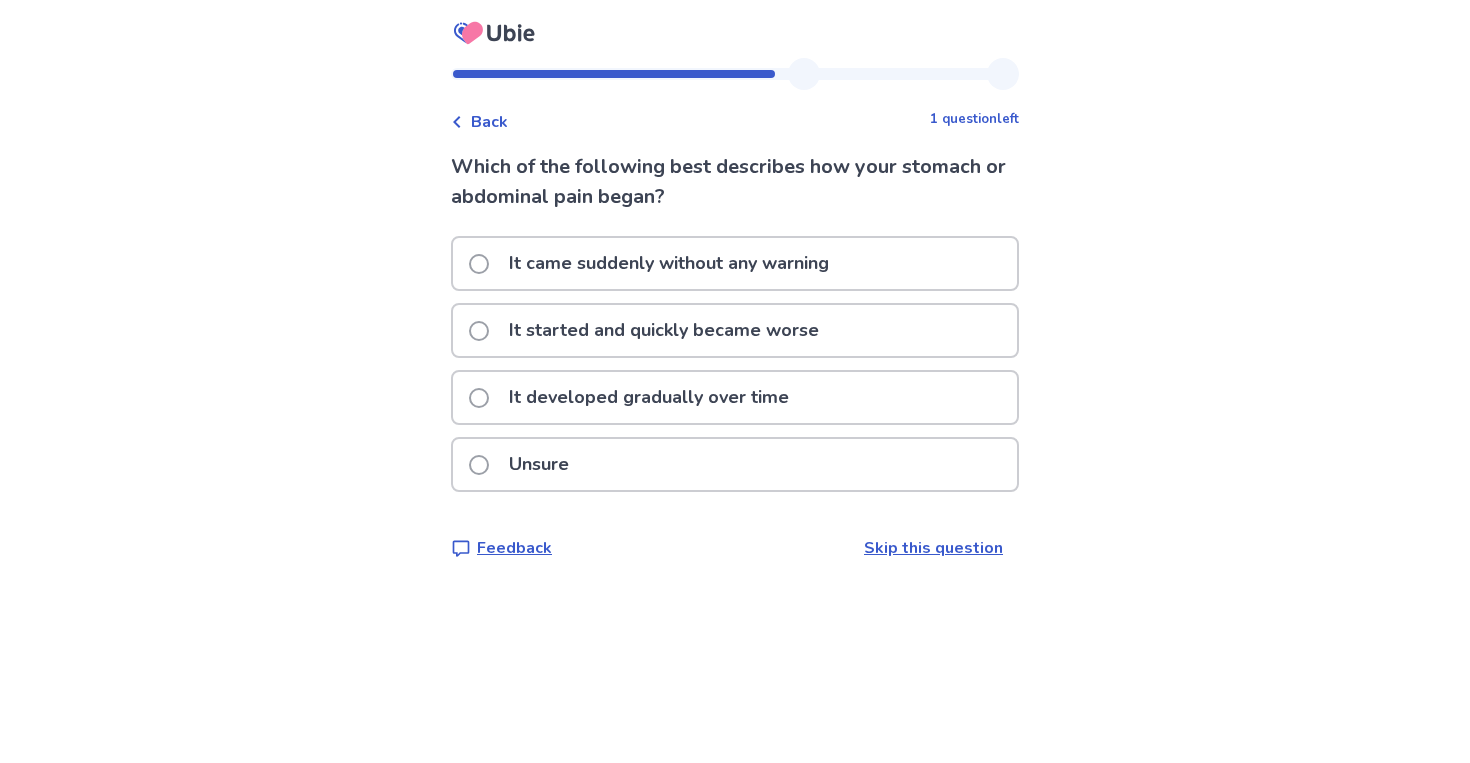 click on "It started and quickly became worse" at bounding box center [664, 330] 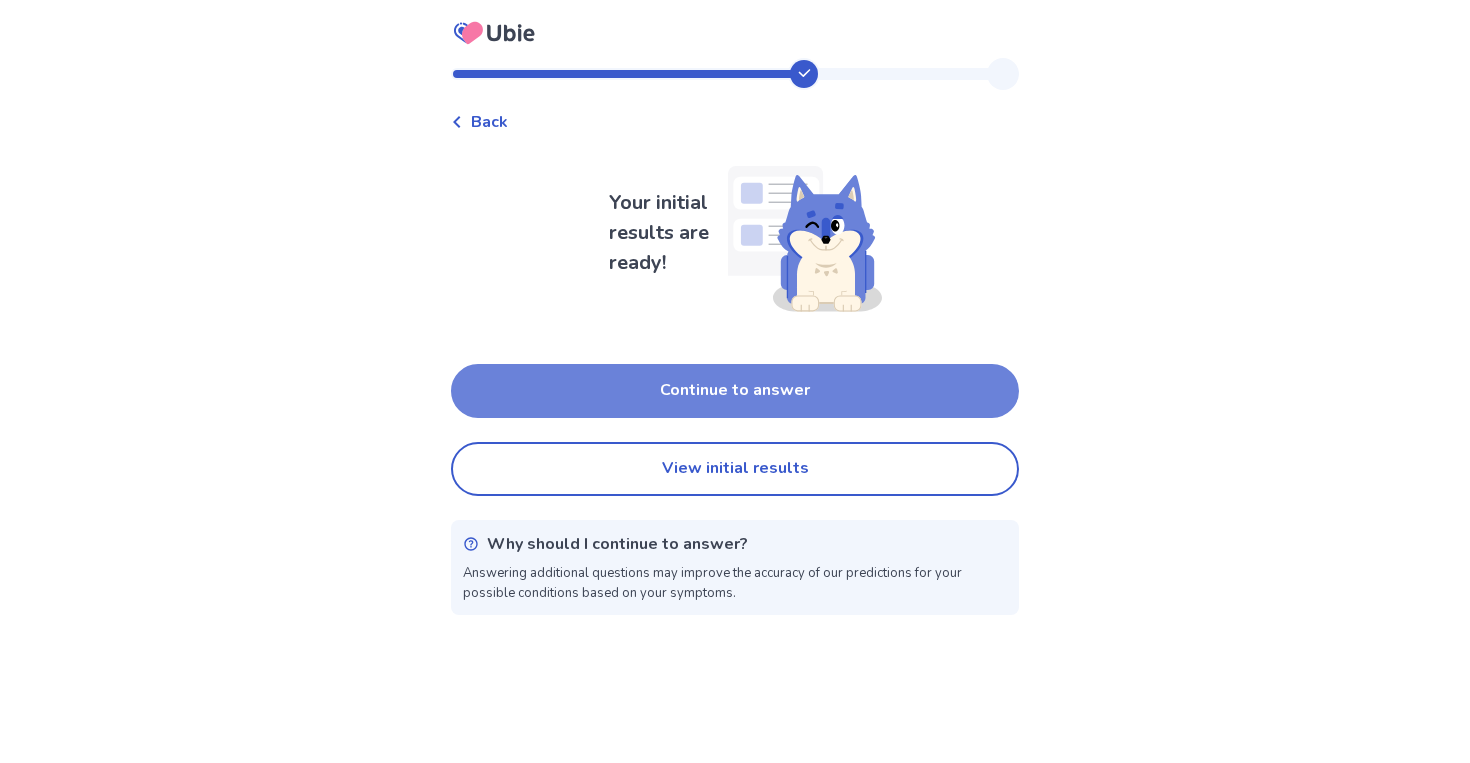 click on "Continue to answer" at bounding box center [735, 391] 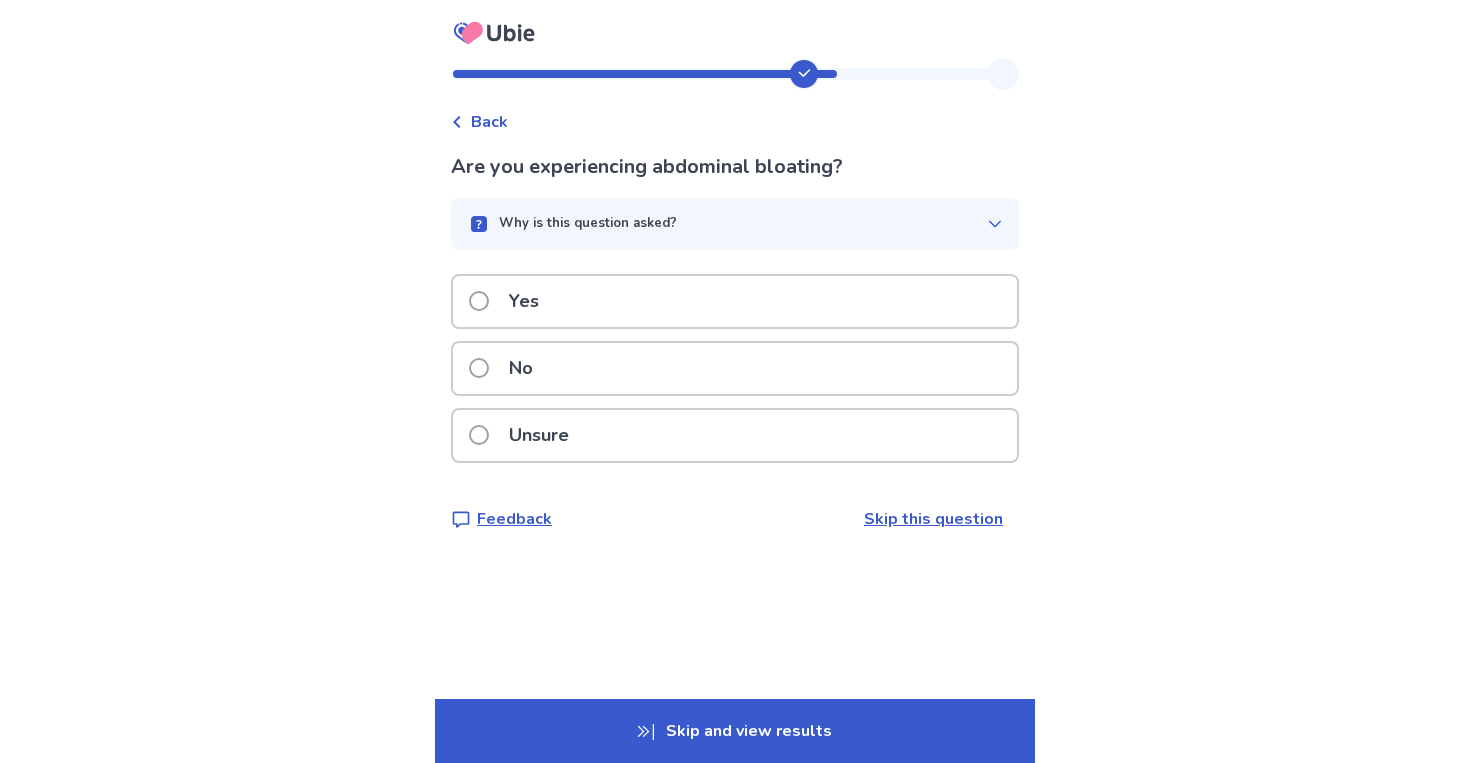 click on "Yes" at bounding box center [735, 301] 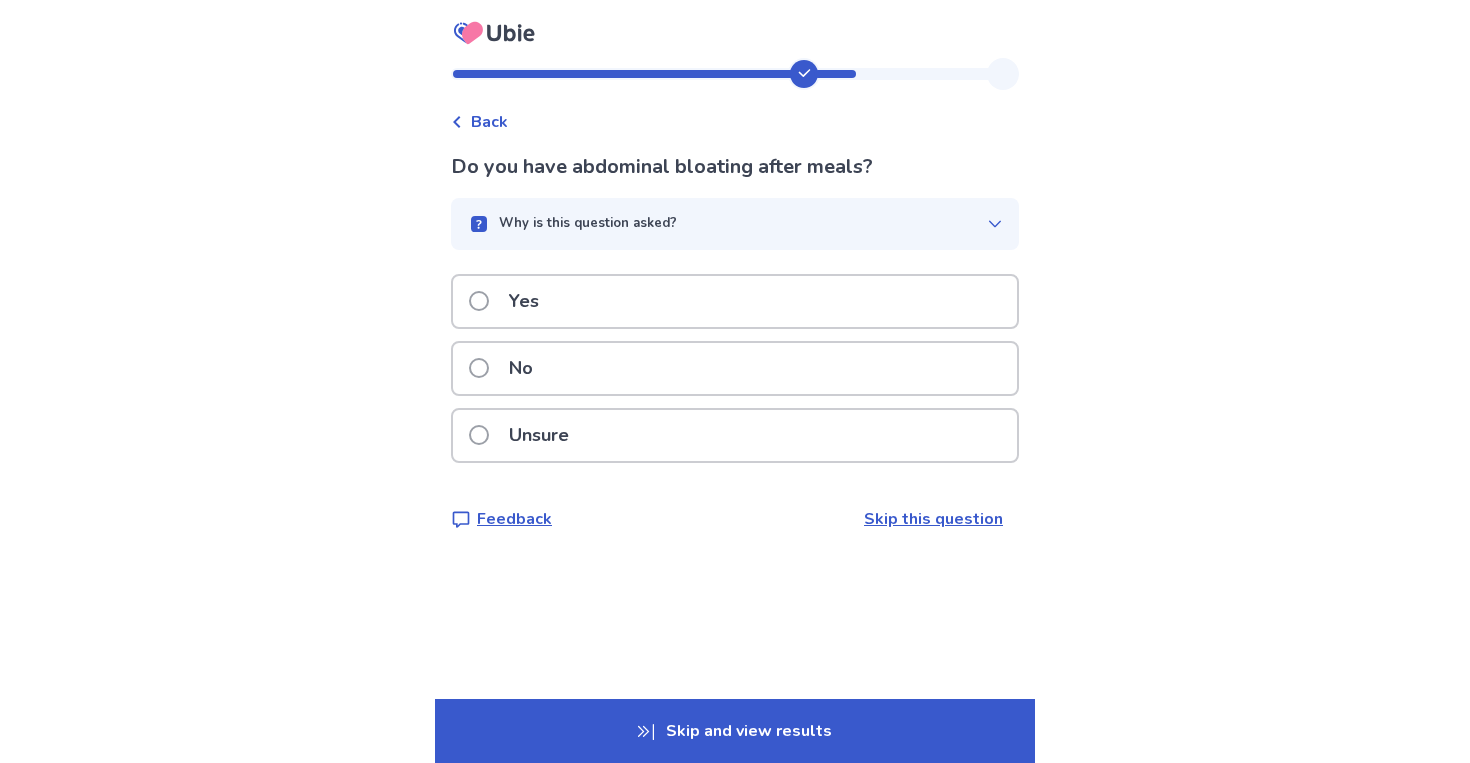 click on "Yes" at bounding box center (735, 301) 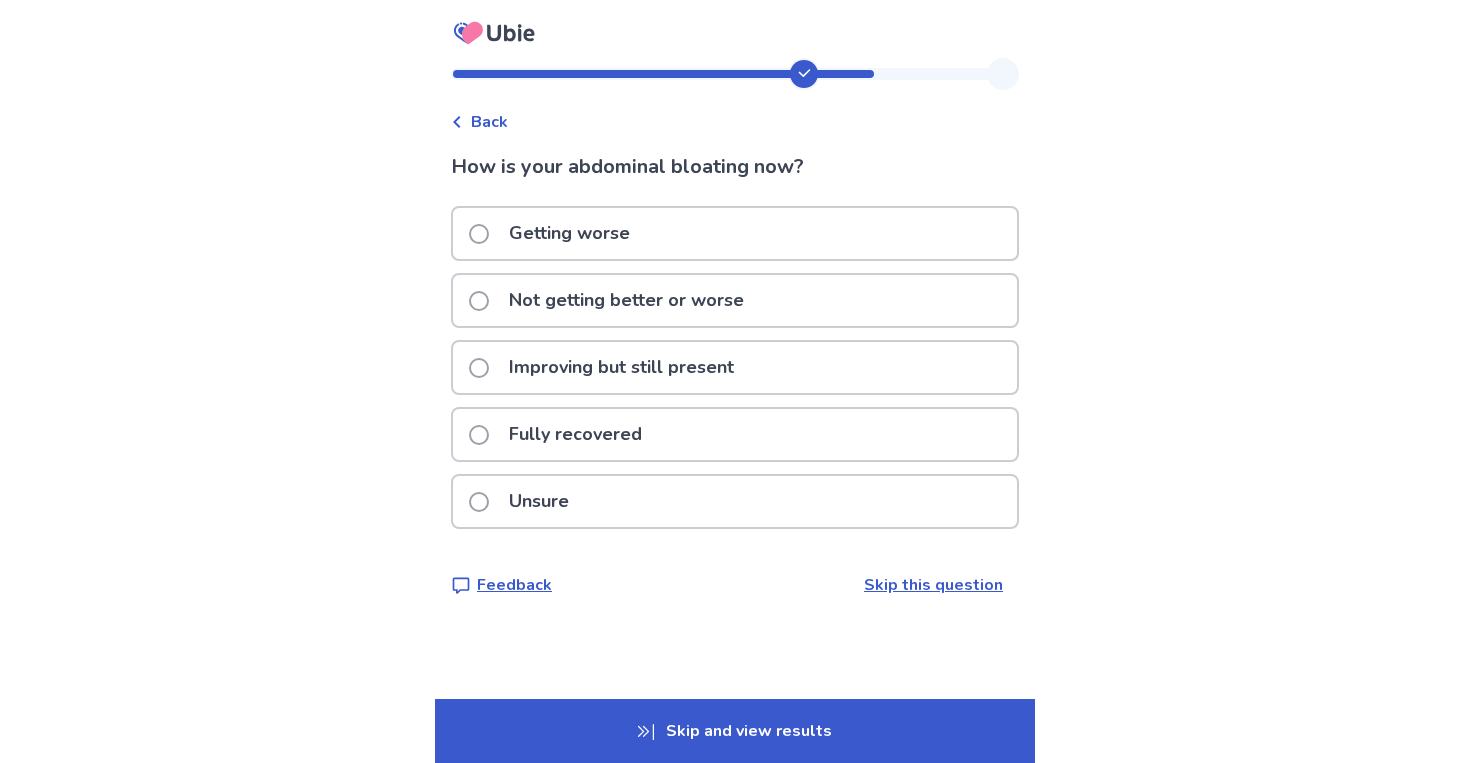 click on "Getting worse" at bounding box center [735, 233] 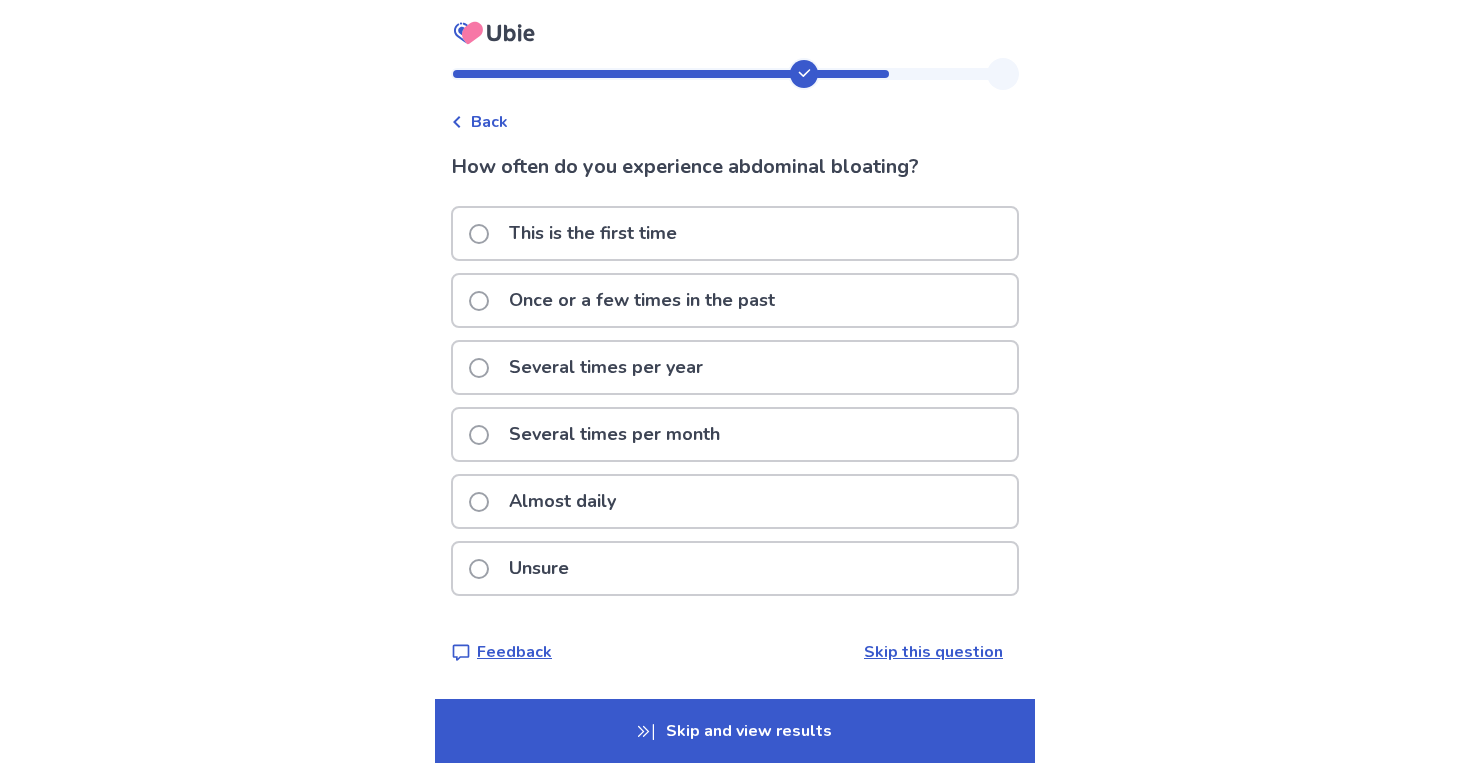 click on "Almost daily" at bounding box center [562, 501] 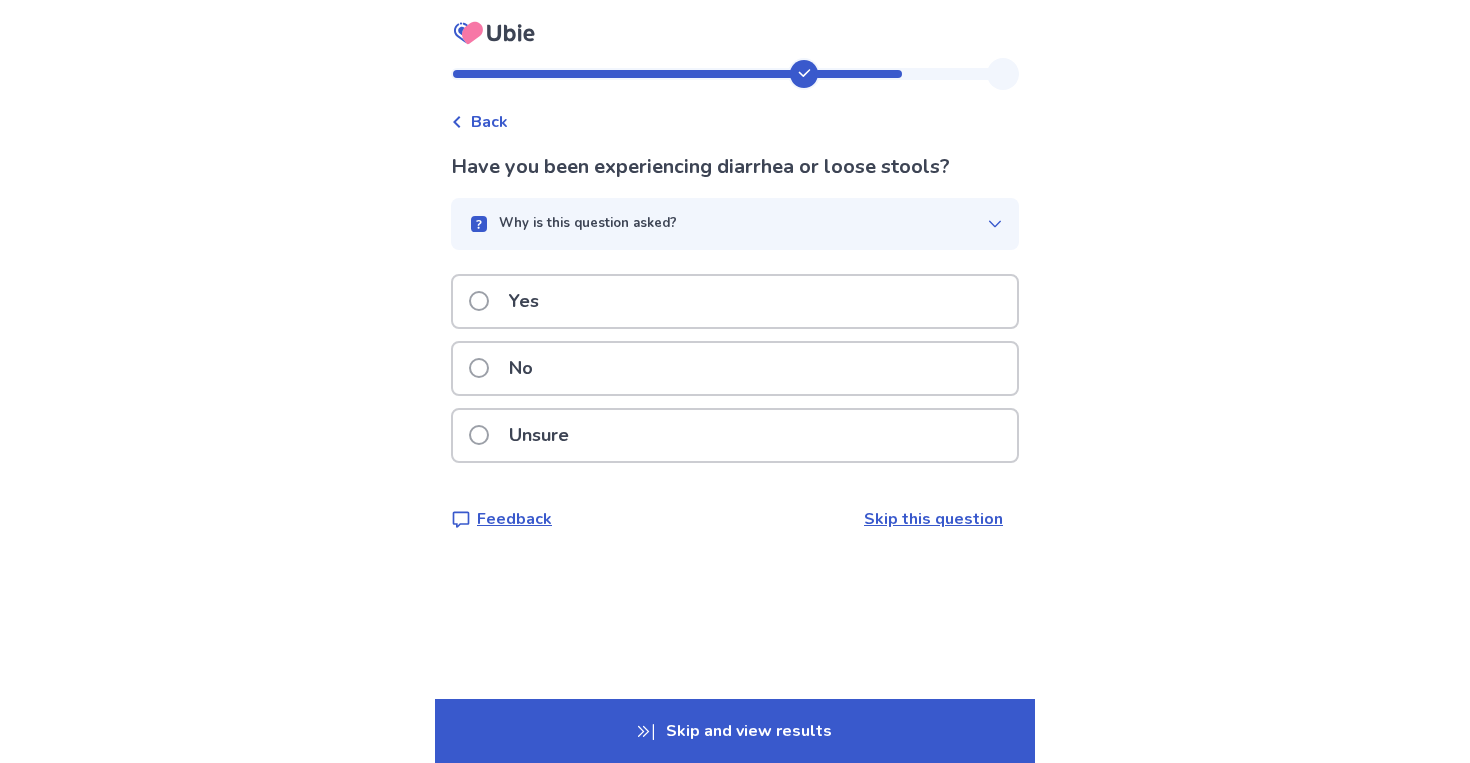 click on "No" at bounding box center [735, 368] 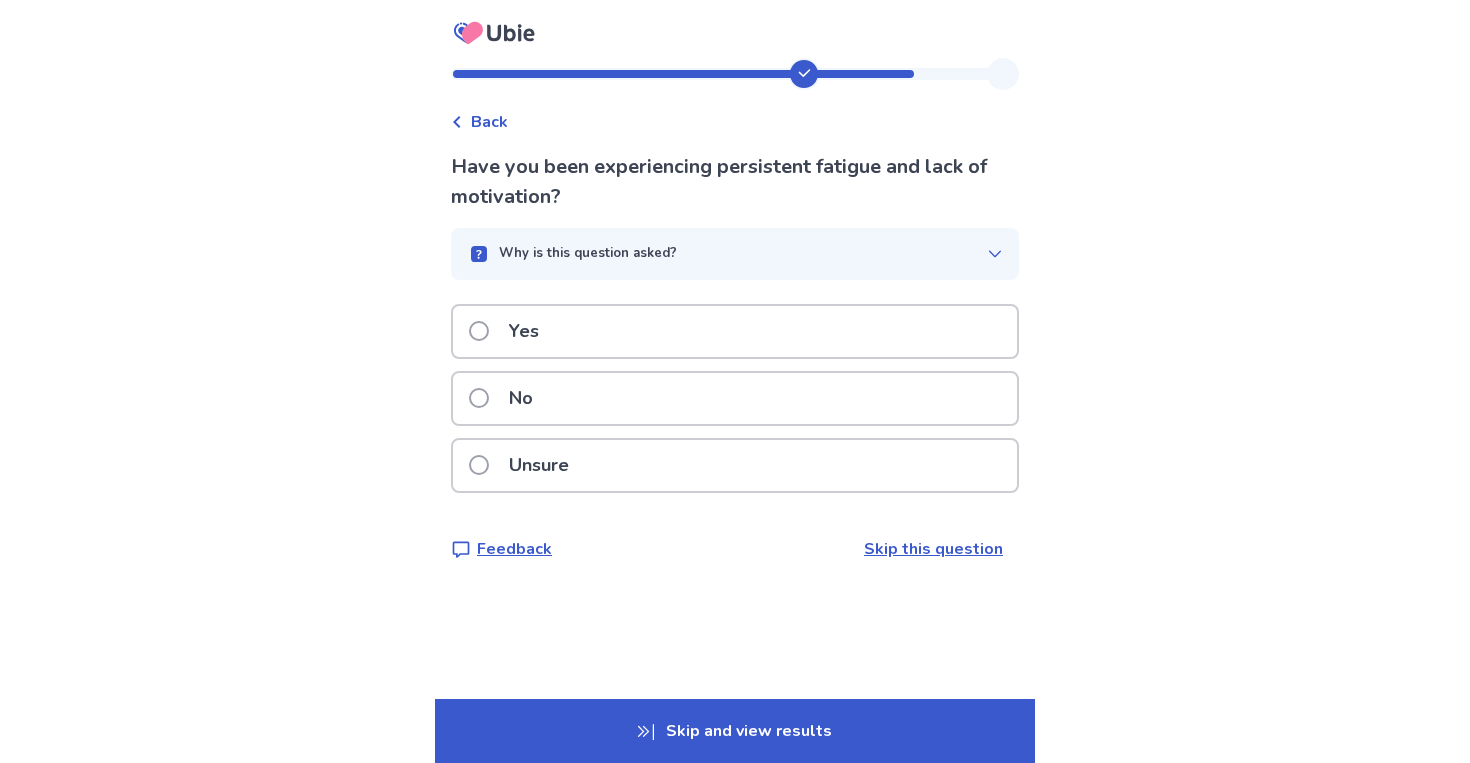 click on "No" at bounding box center [735, 398] 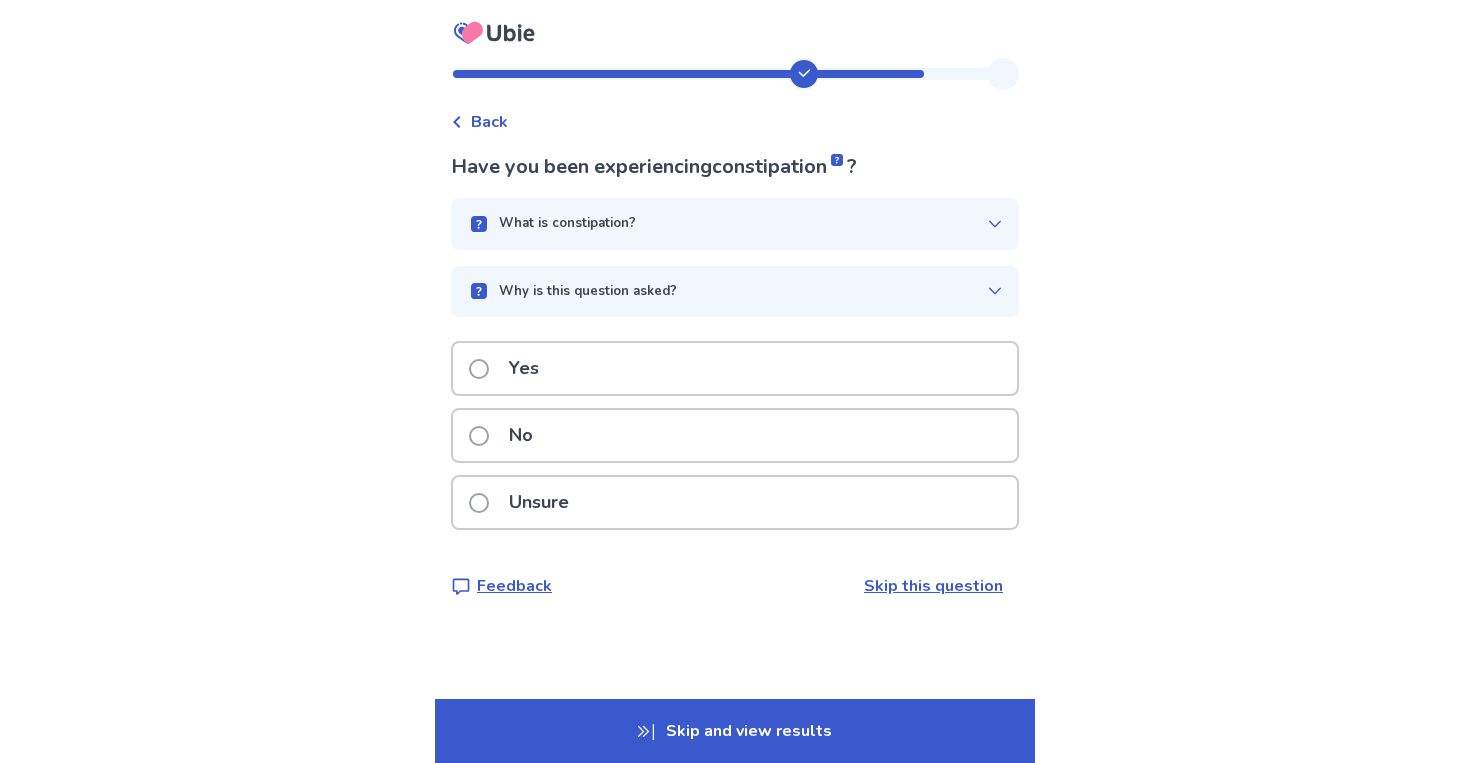 click on "Yes" at bounding box center (735, 368) 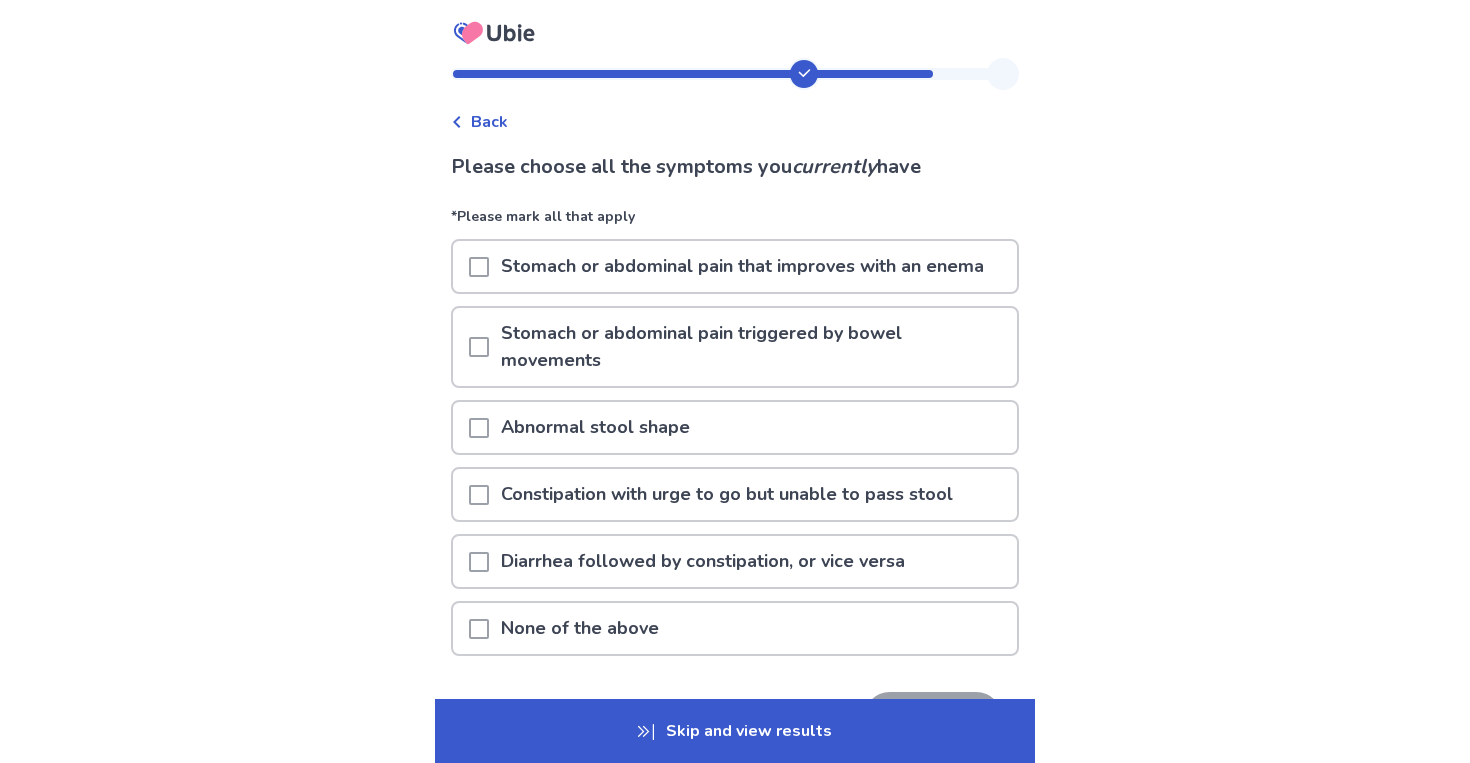 click on "Constipation with urge to go but unable to pass stool" at bounding box center [727, 494] 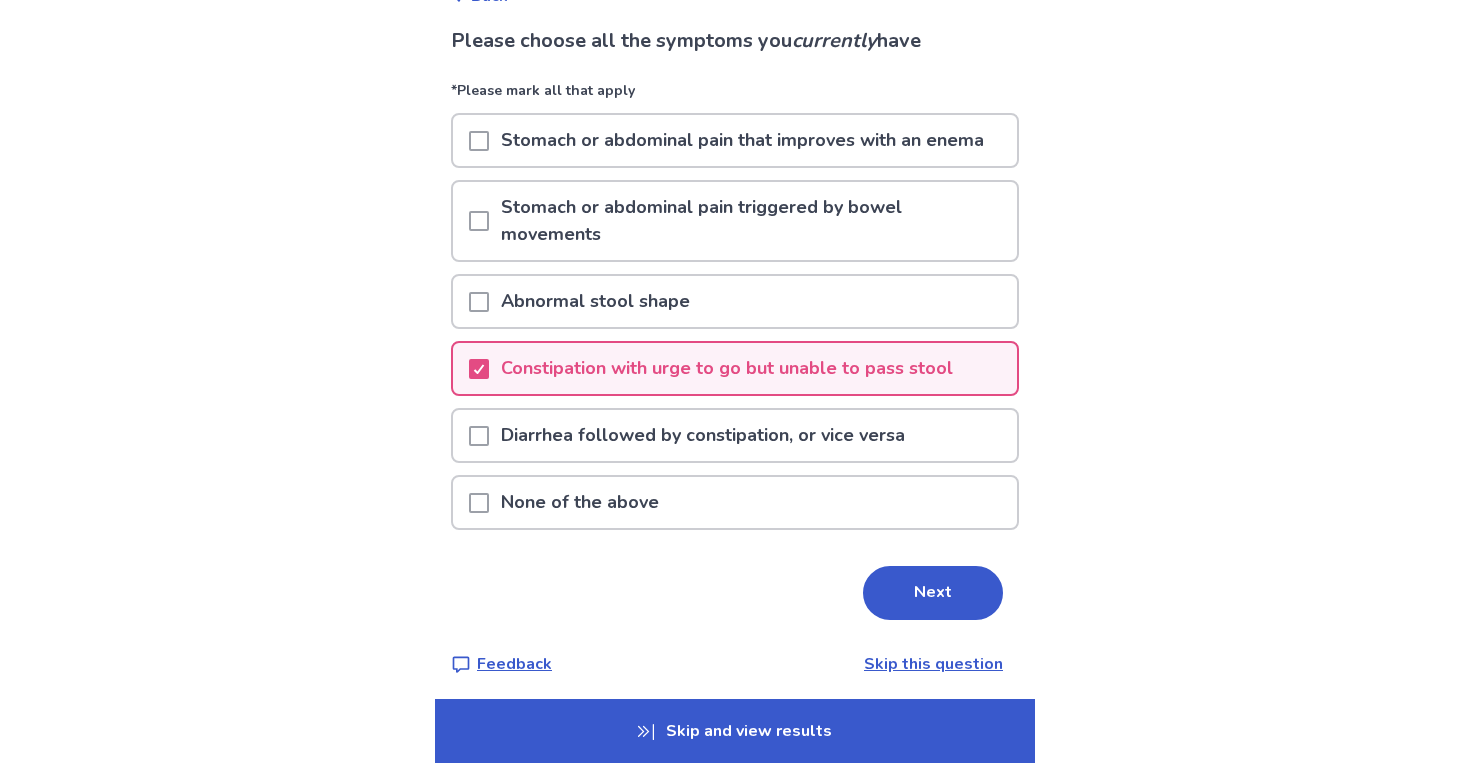 scroll, scrollTop: 135, scrollLeft: 0, axis: vertical 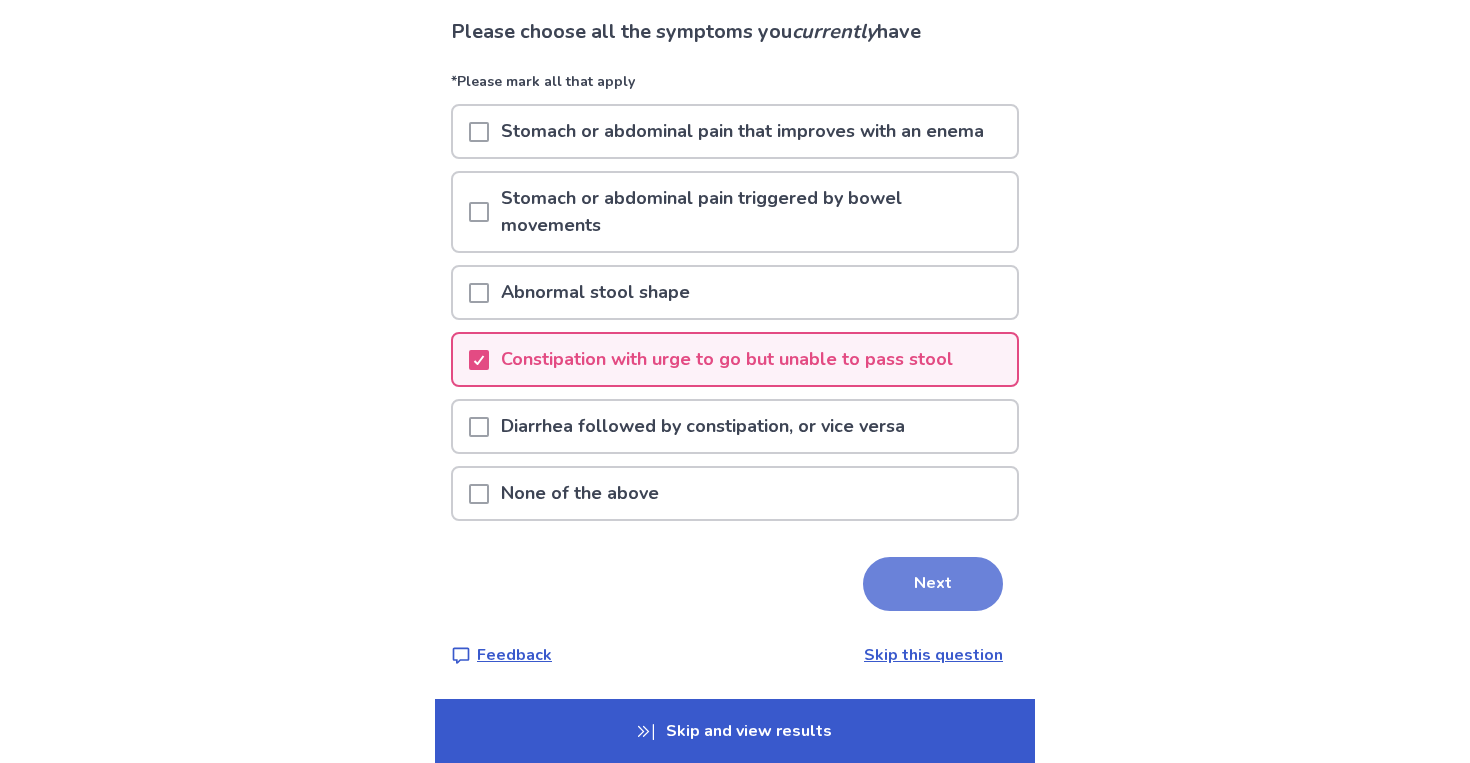 click on "Next" at bounding box center (933, 584) 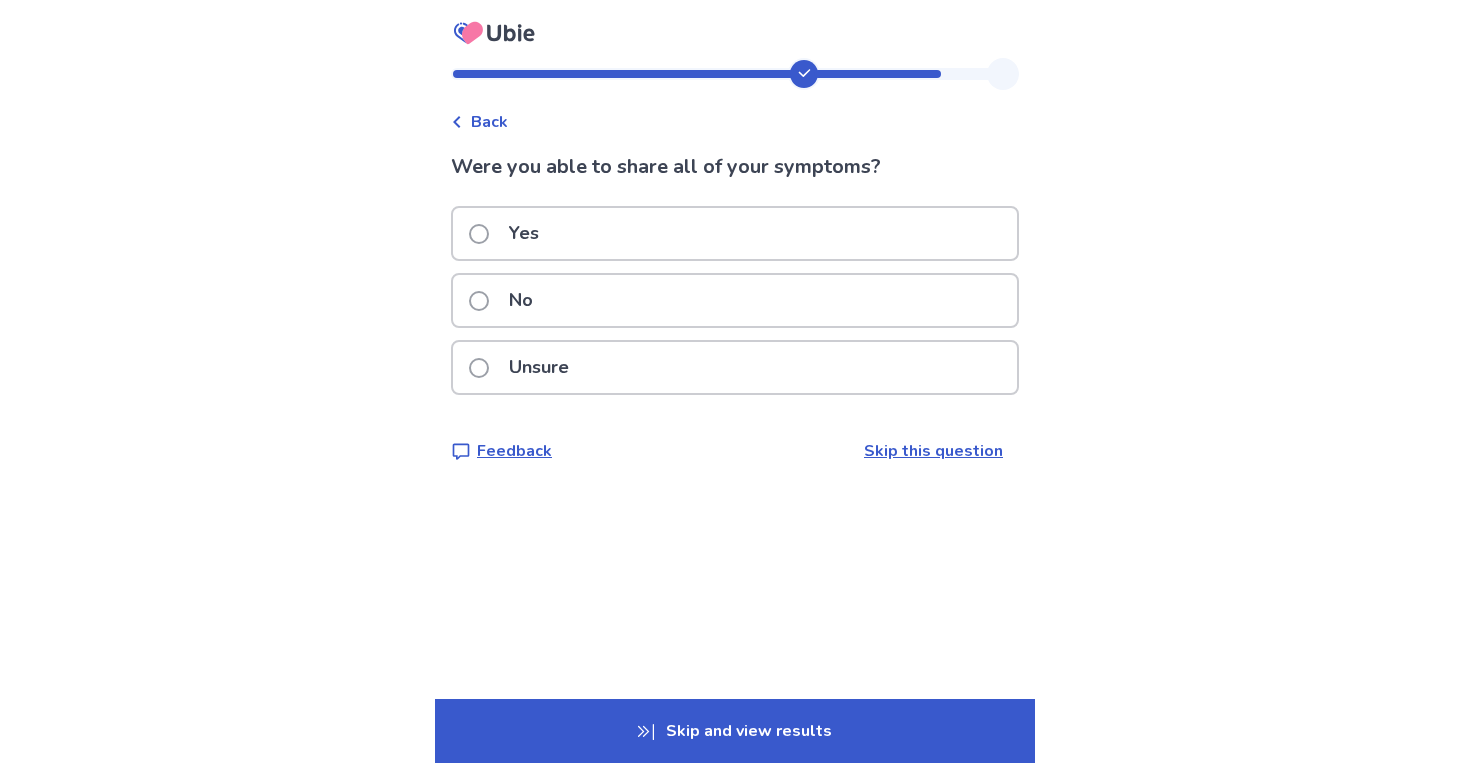 click on "Yes" at bounding box center [735, 233] 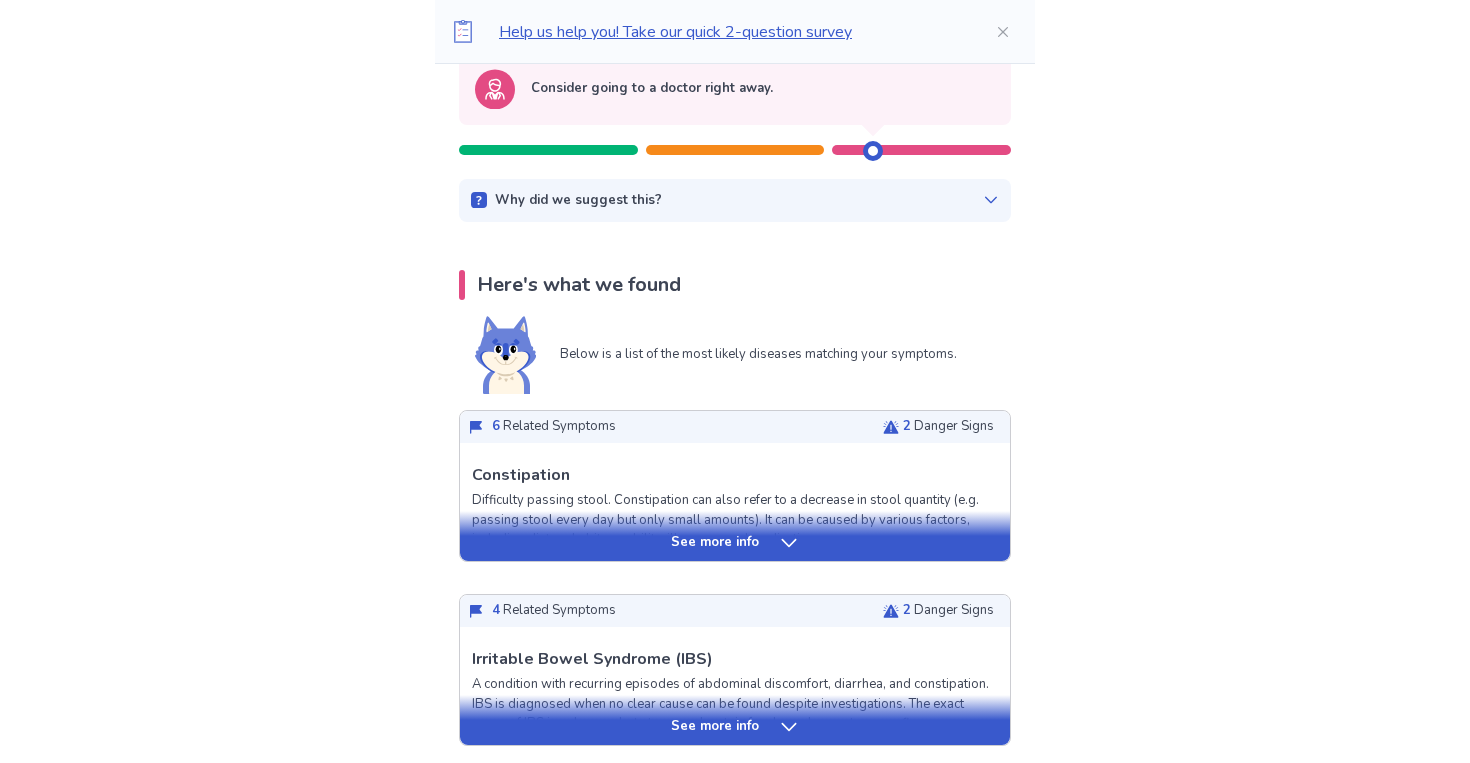scroll, scrollTop: 225, scrollLeft: 0, axis: vertical 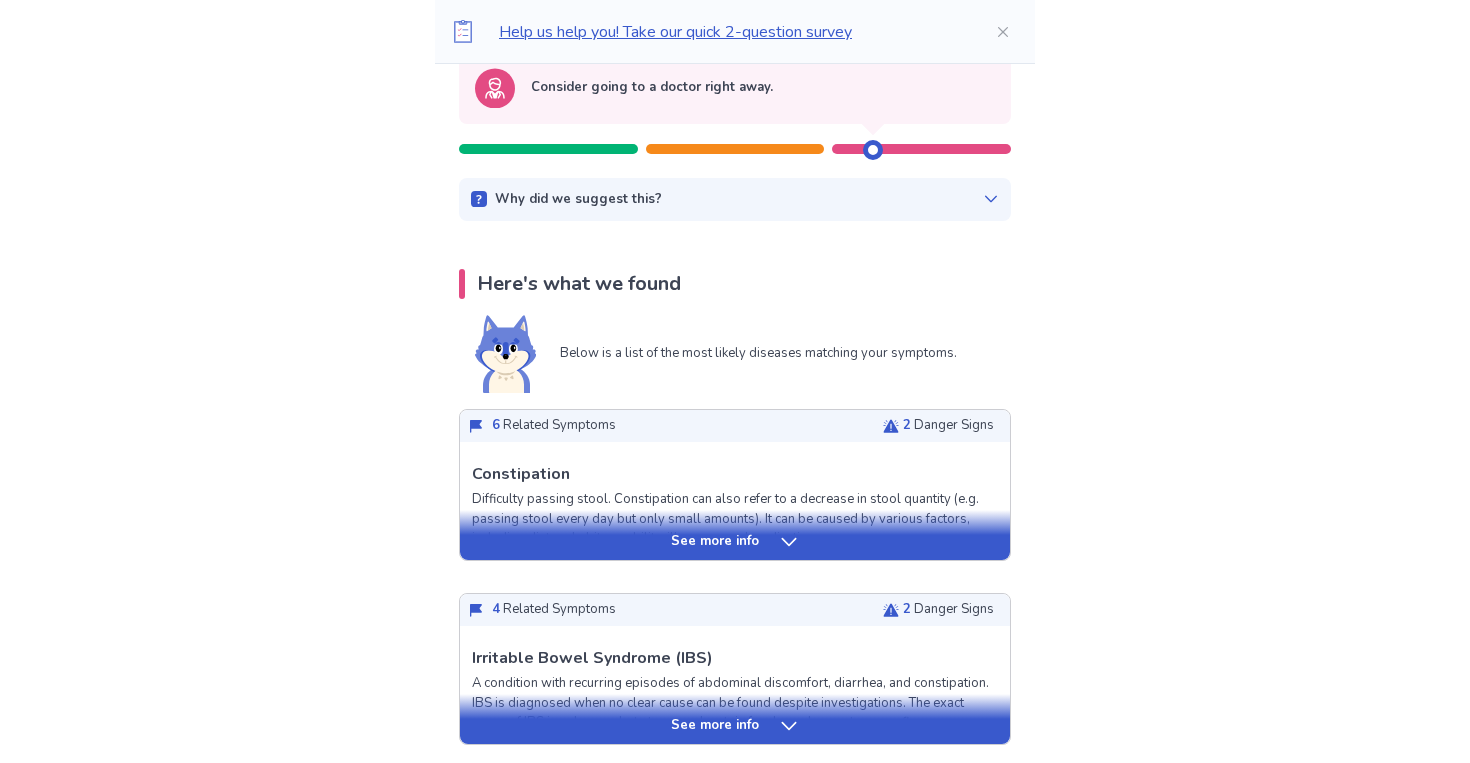 click on "See more info" at bounding box center (715, 542) 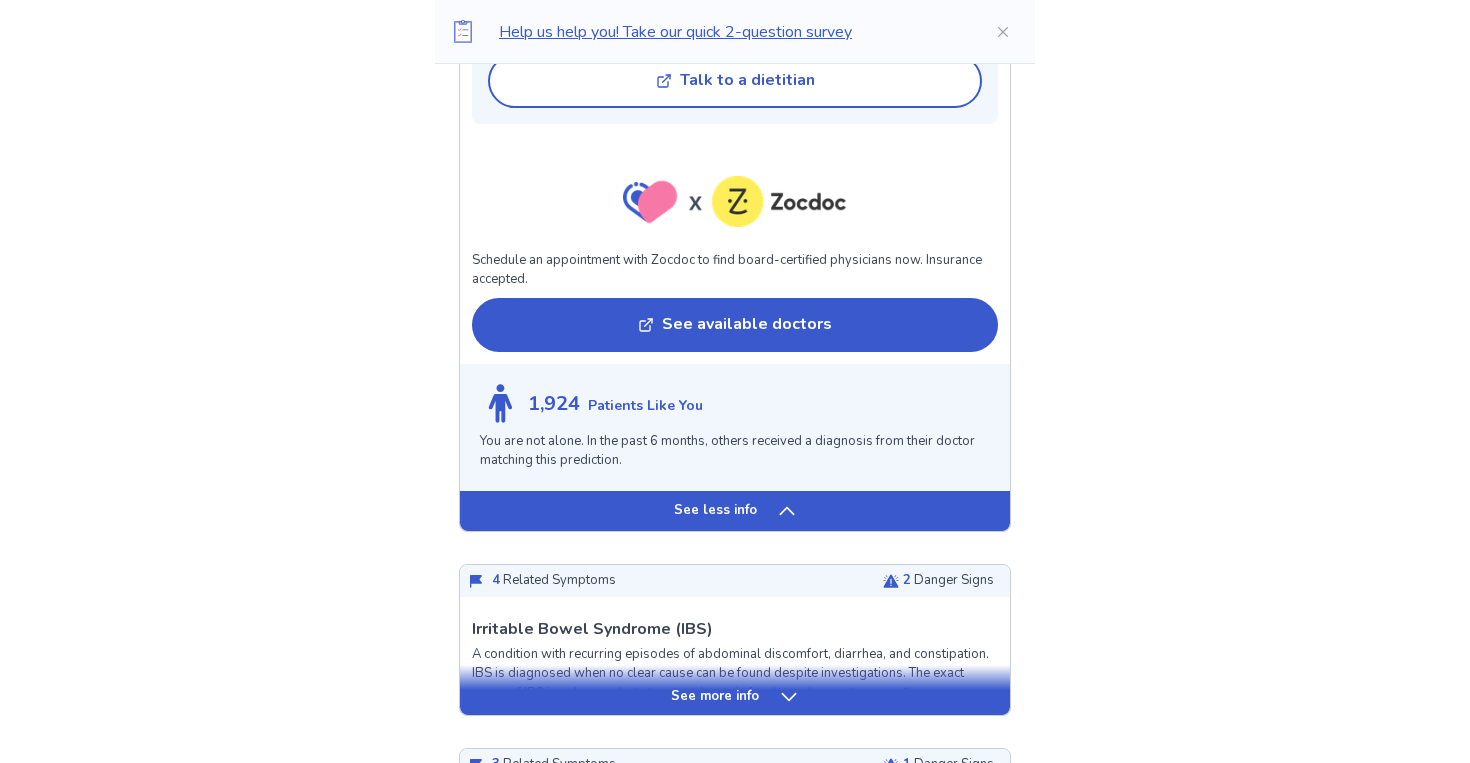 scroll, scrollTop: 2090, scrollLeft: 0, axis: vertical 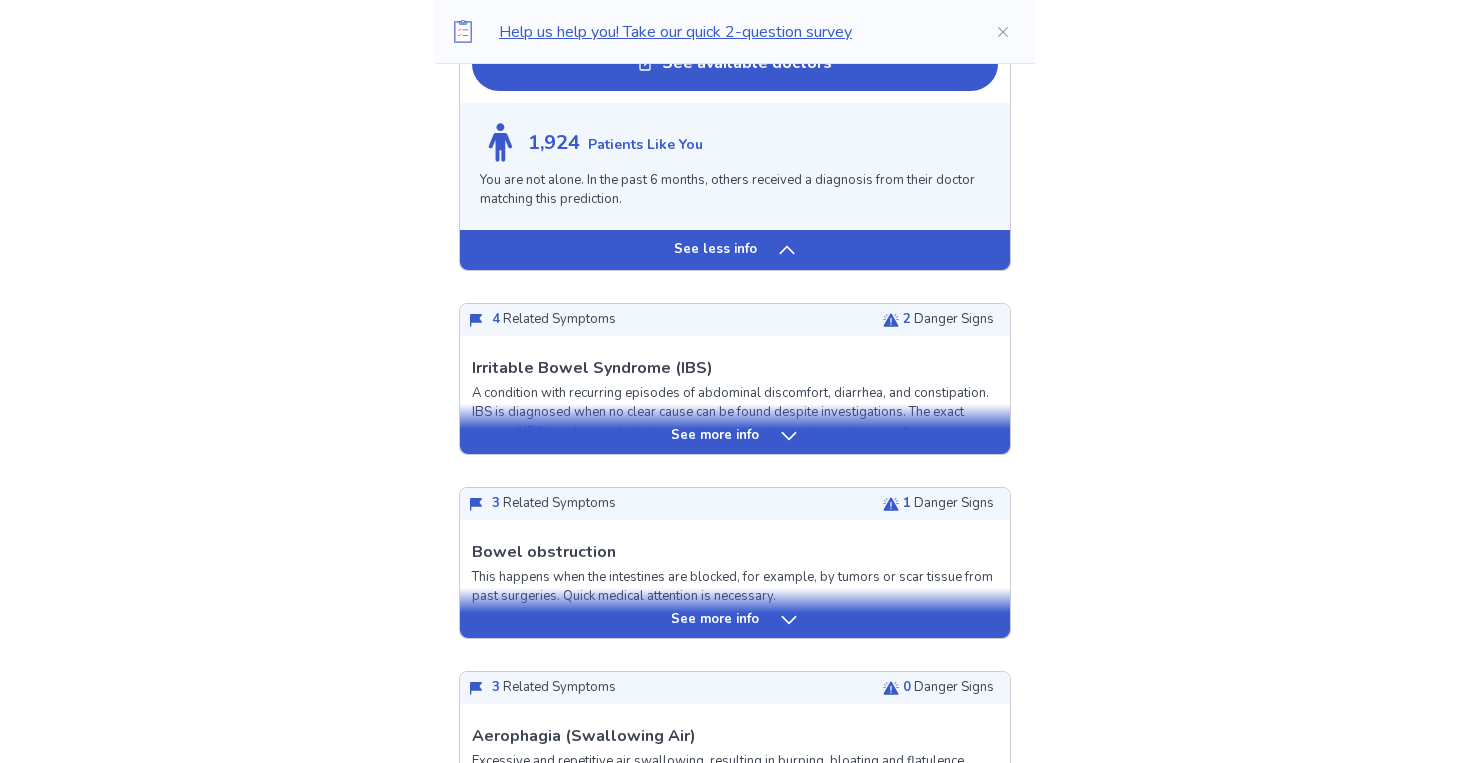 click on "See more info" at bounding box center (715, 436) 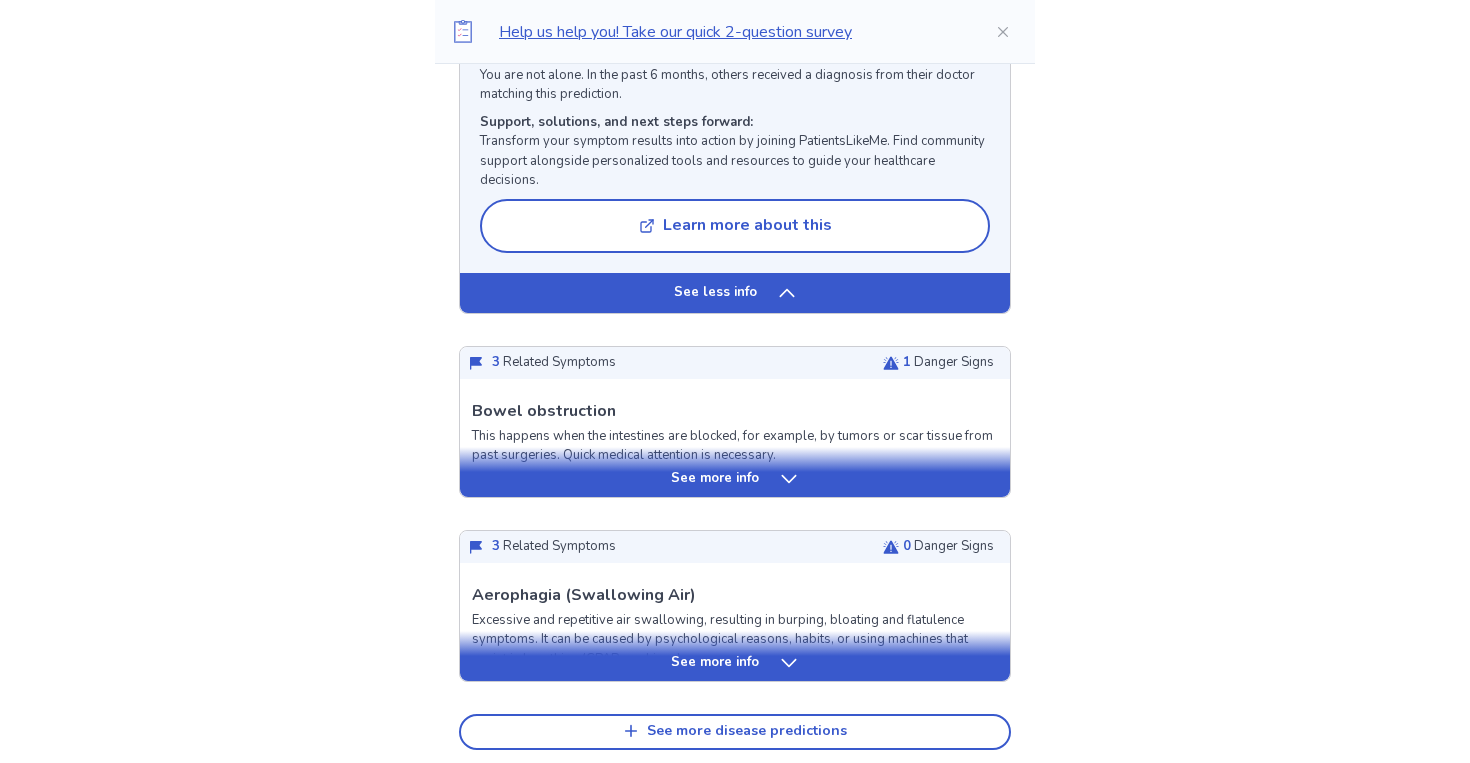 scroll, scrollTop: 4036, scrollLeft: 0, axis: vertical 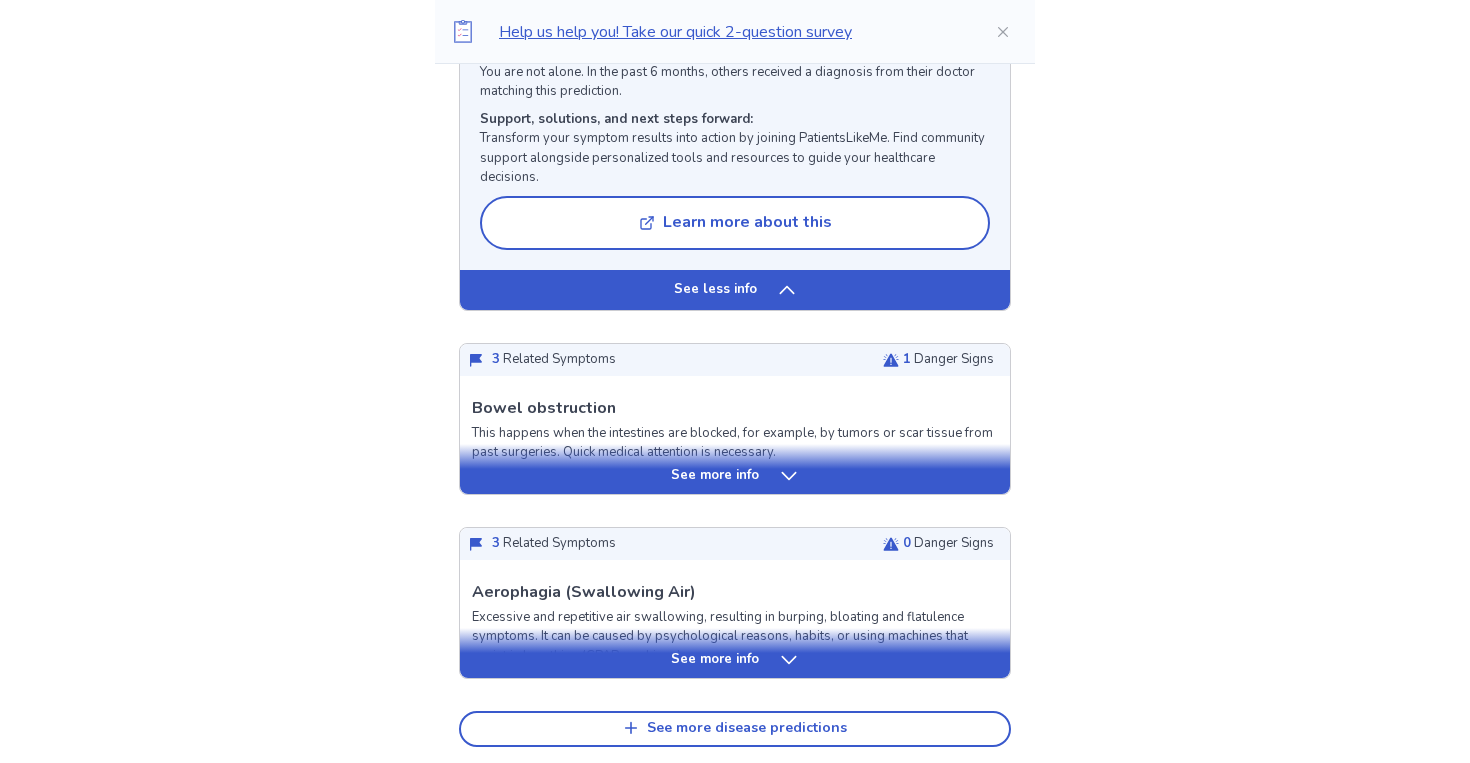 click on "See more info" at bounding box center [715, 476] 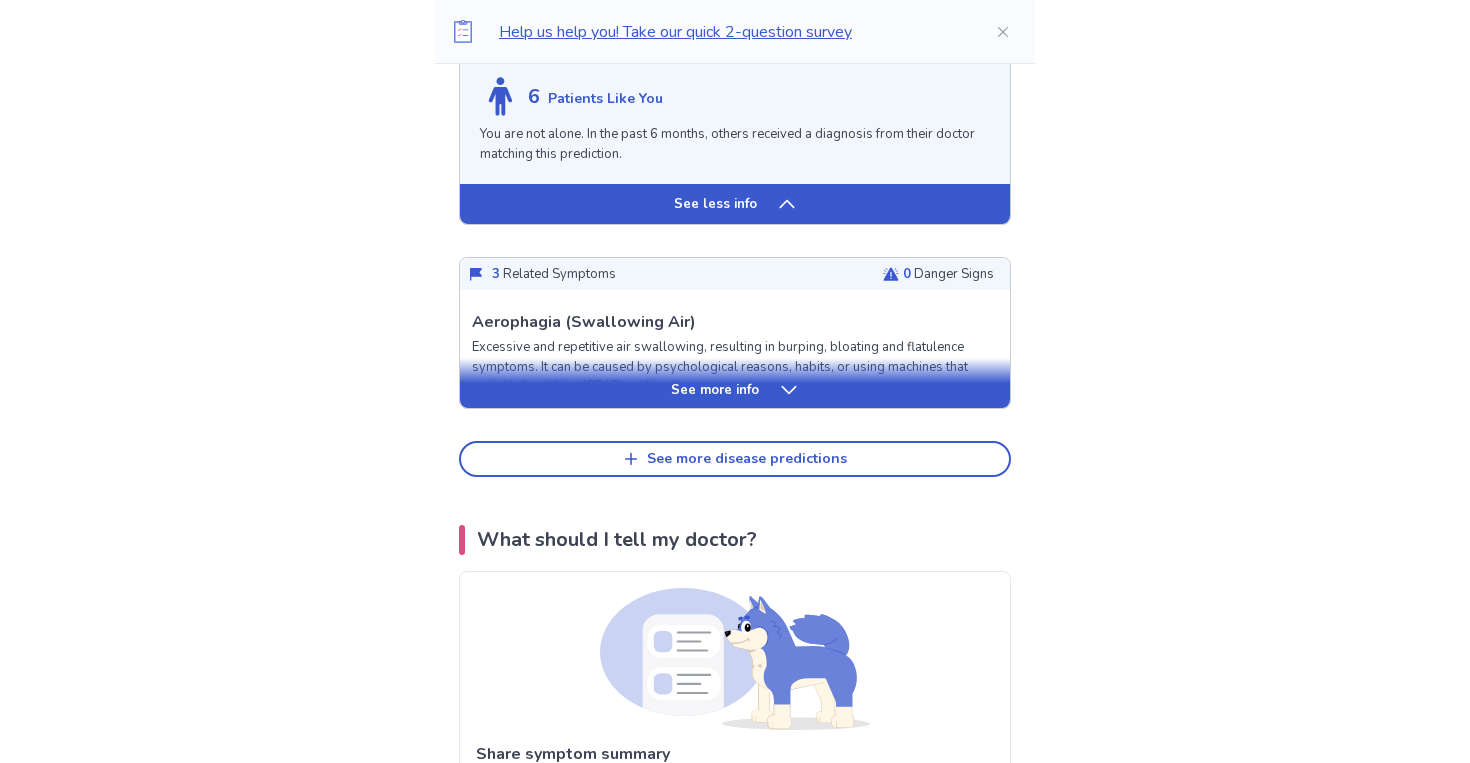 scroll, scrollTop: 5820, scrollLeft: 0, axis: vertical 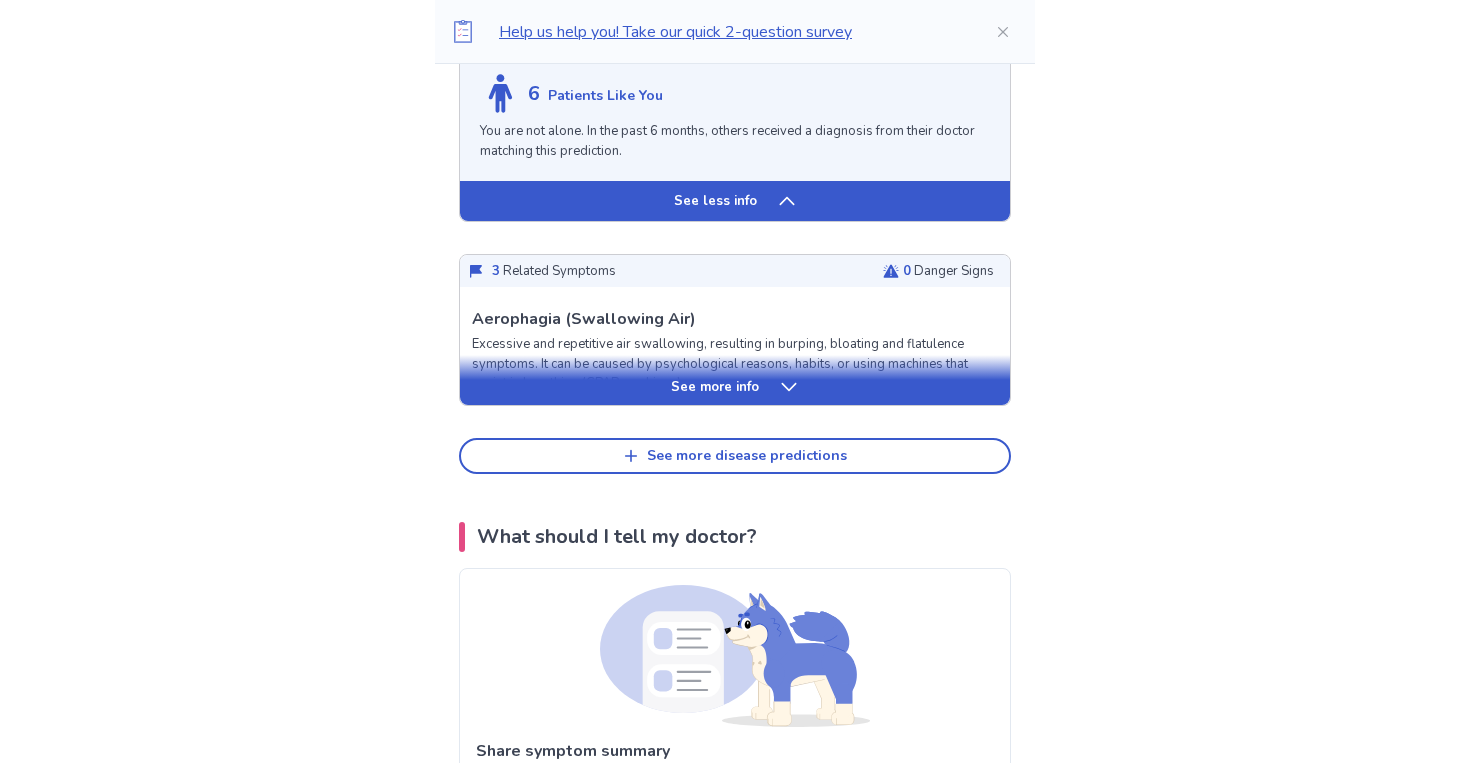 click on "See more info" at bounding box center (735, 380) 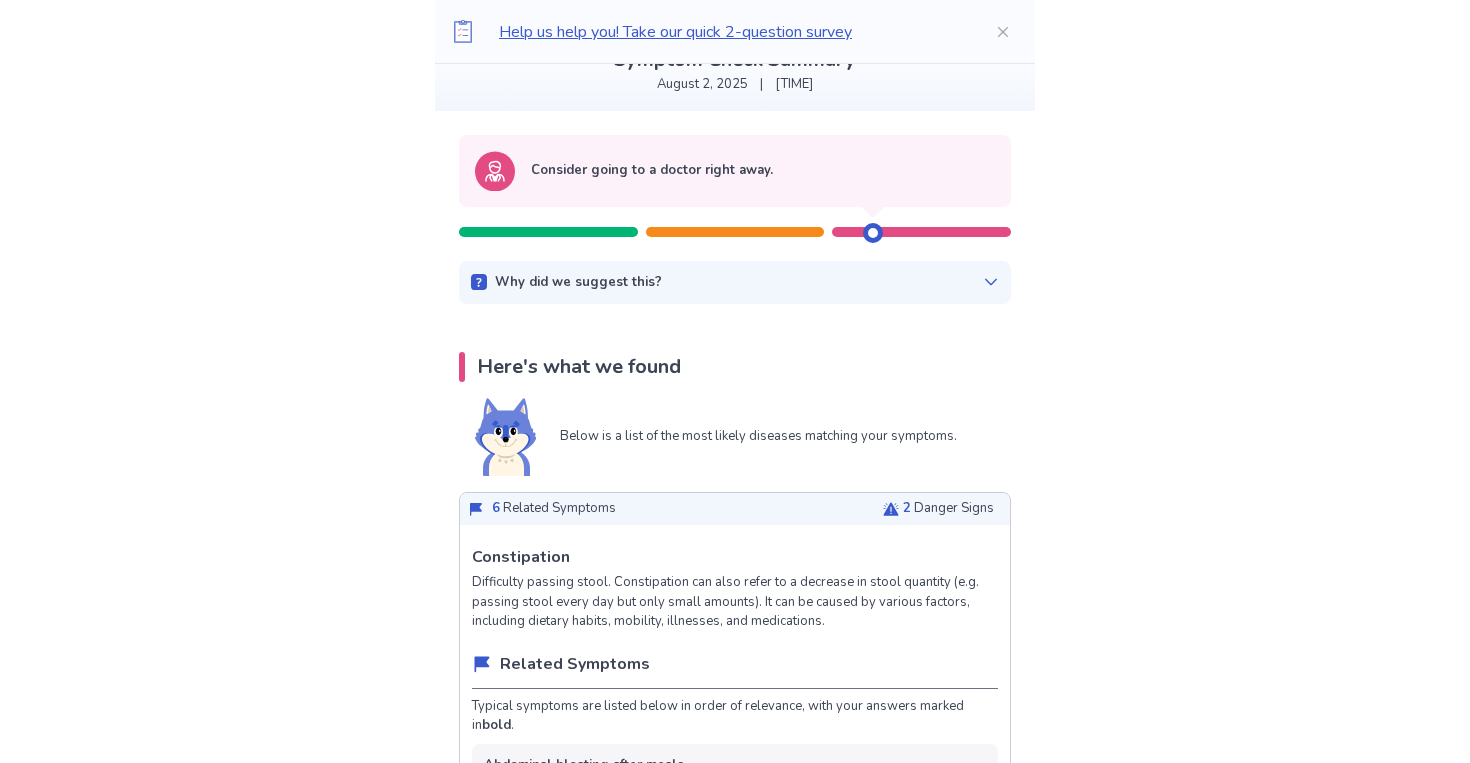 scroll, scrollTop: 0, scrollLeft: 0, axis: both 